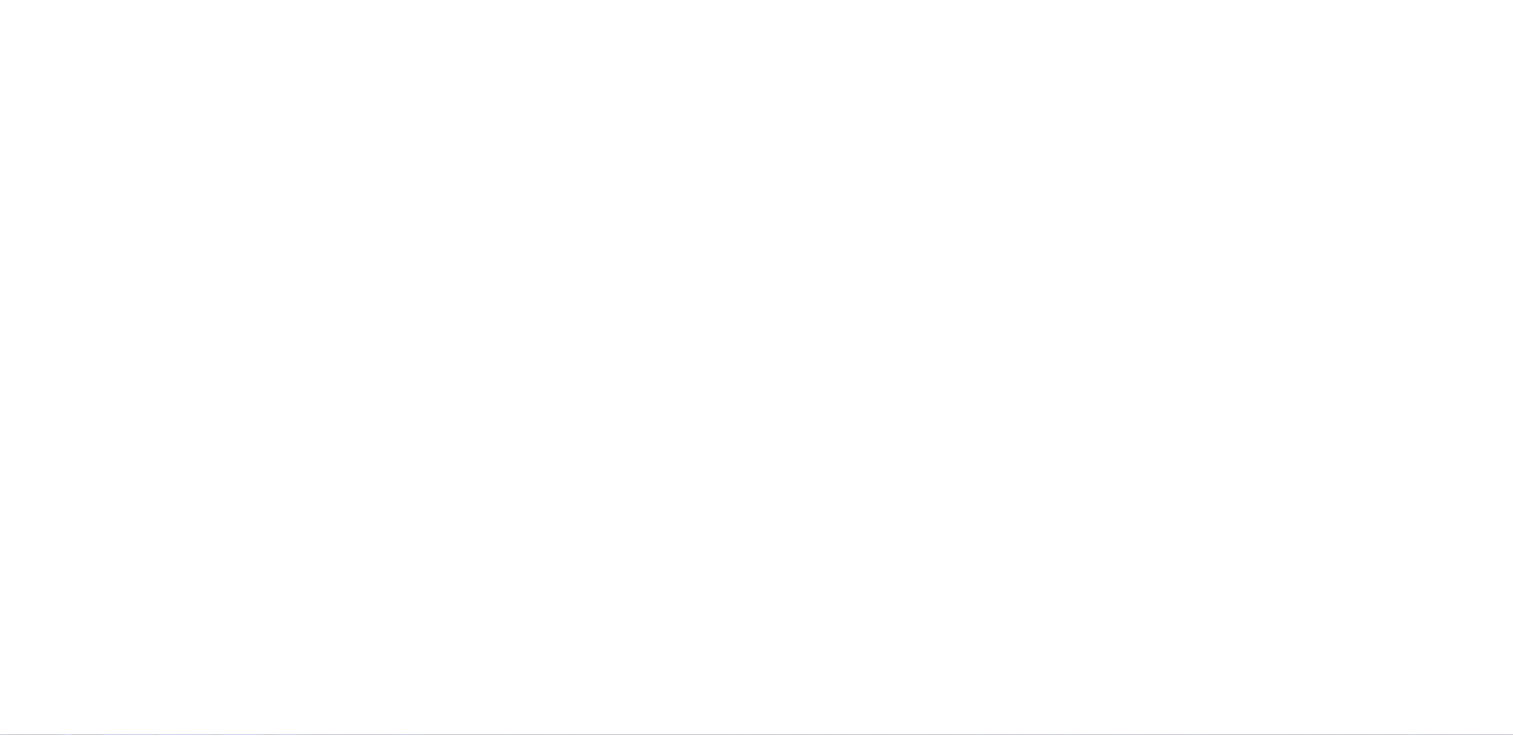 scroll, scrollTop: 0, scrollLeft: 0, axis: both 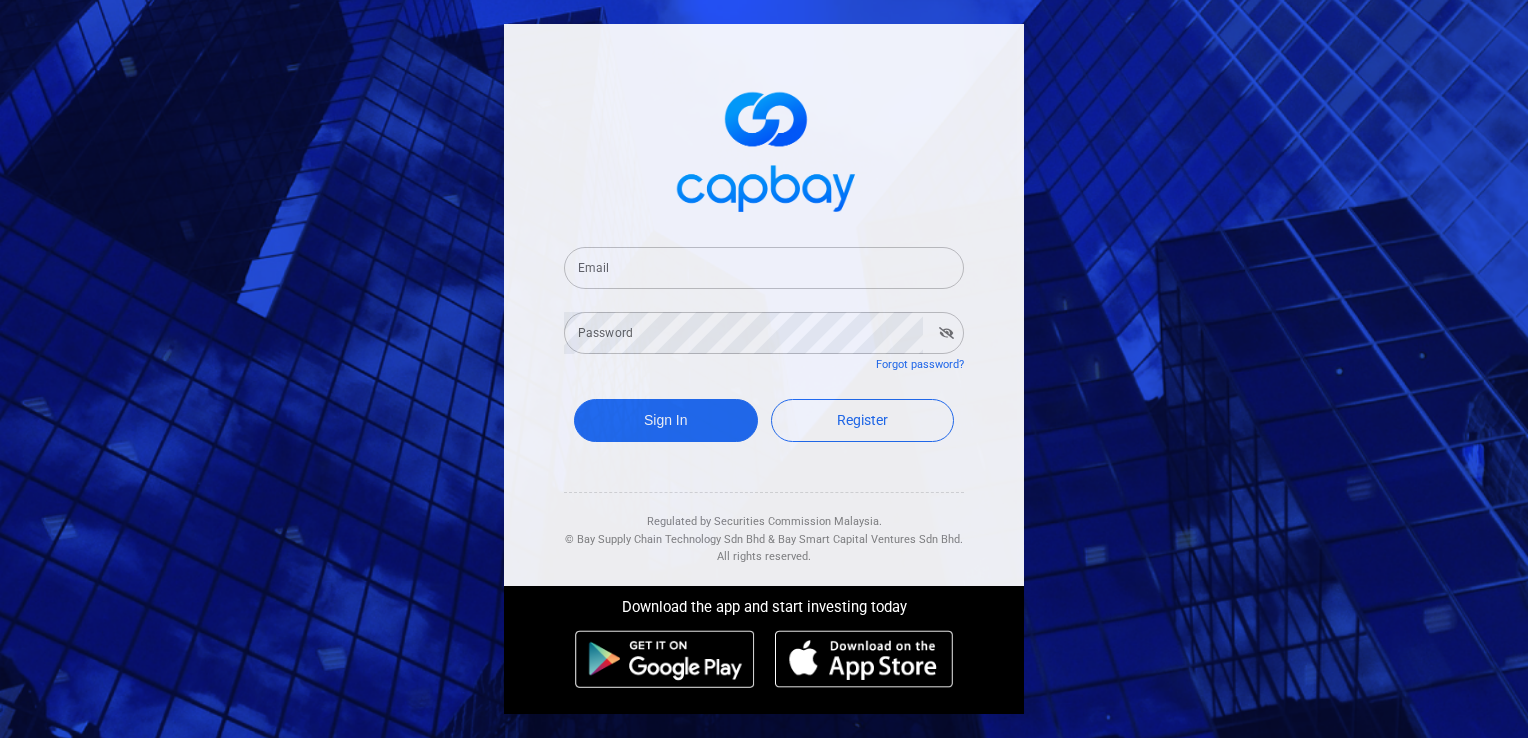 click on "Email" at bounding box center (764, 268) 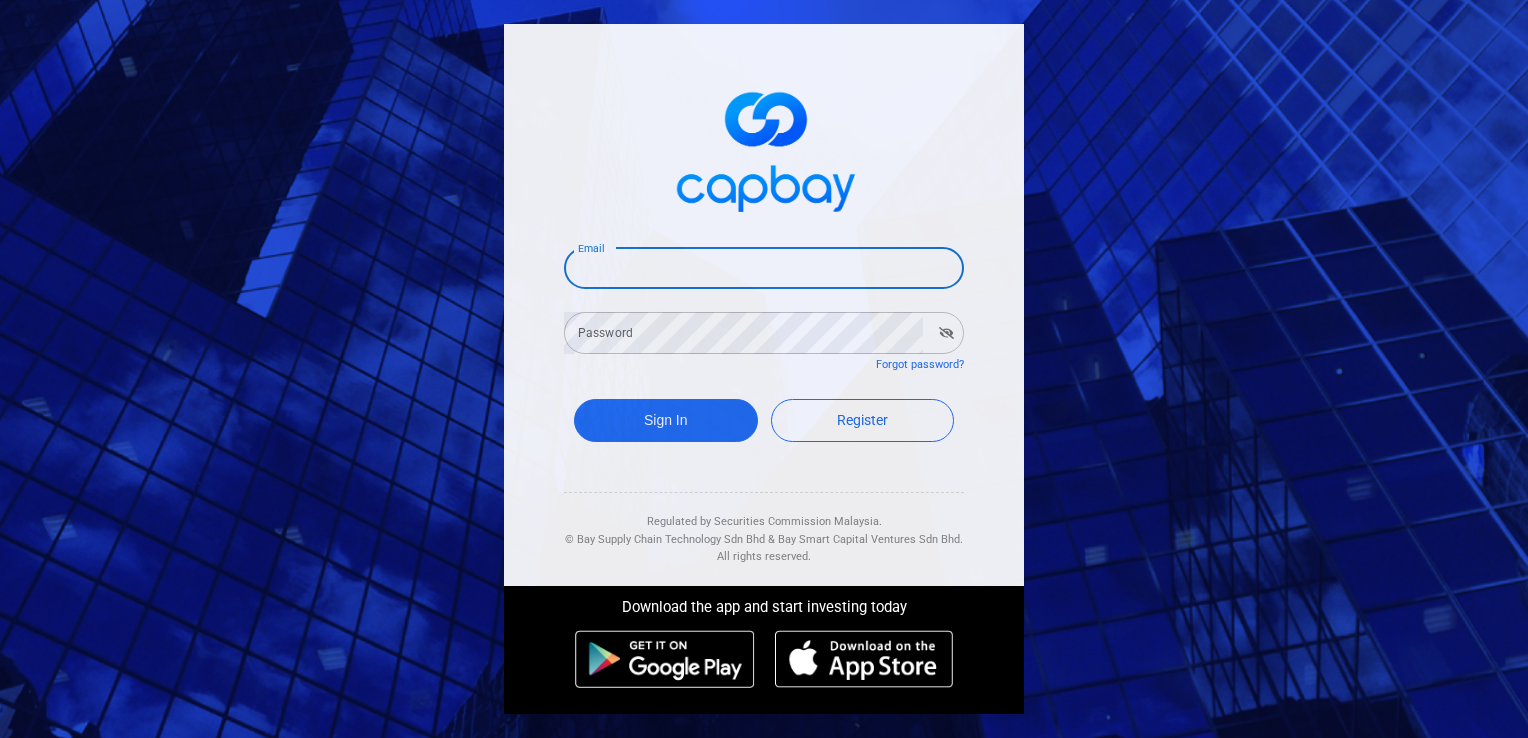 type on "[EMAIL]" 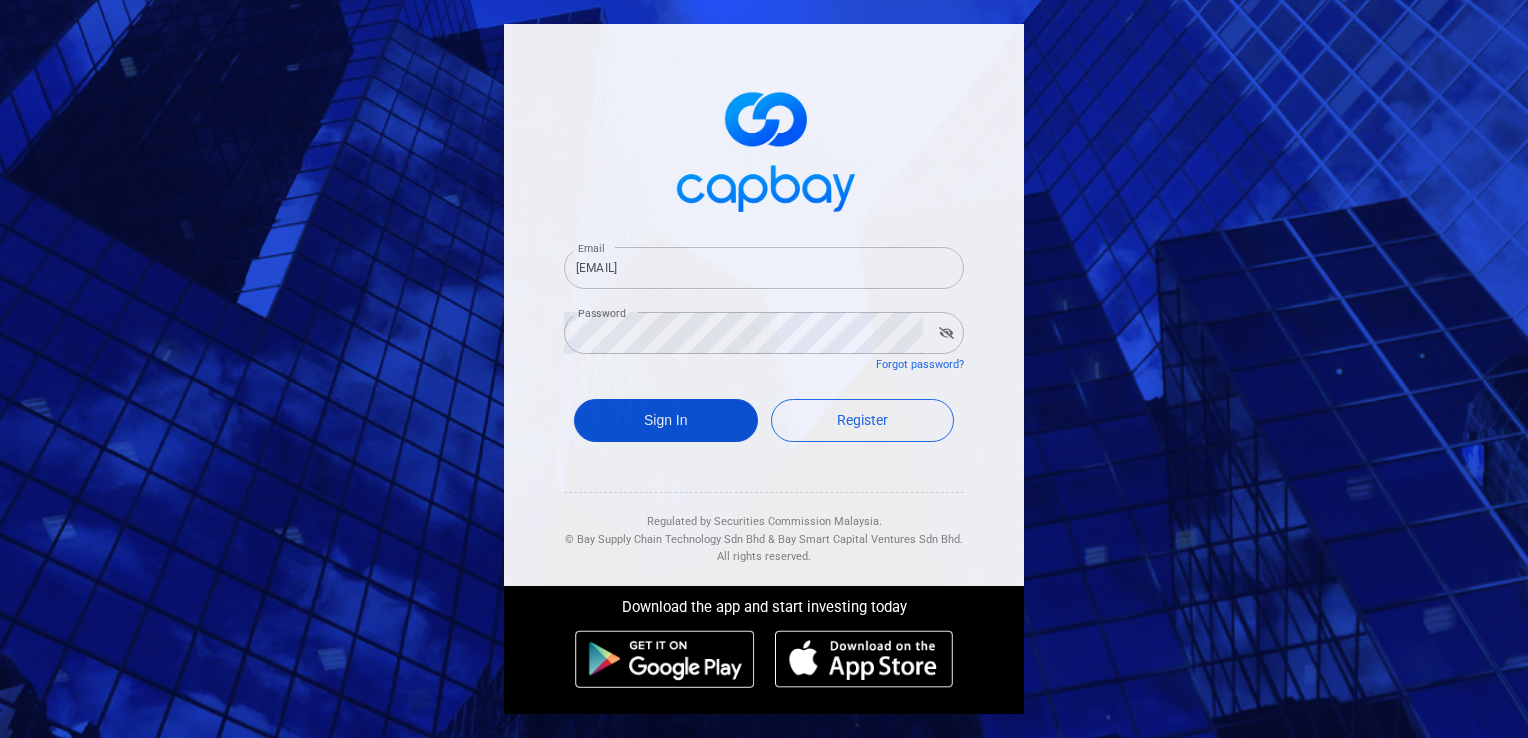 click on "Sign In" at bounding box center (666, 420) 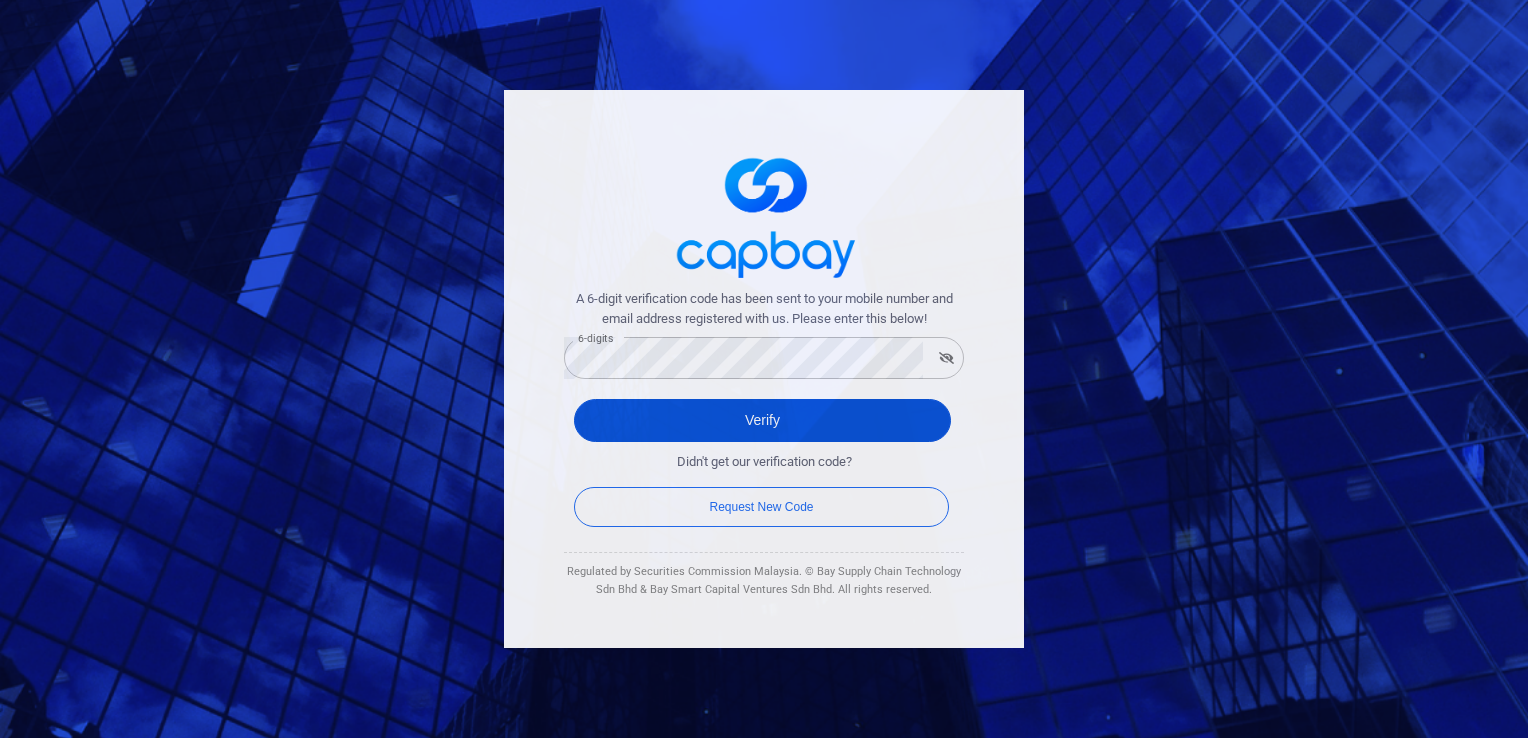 click on "Verify" at bounding box center (762, 420) 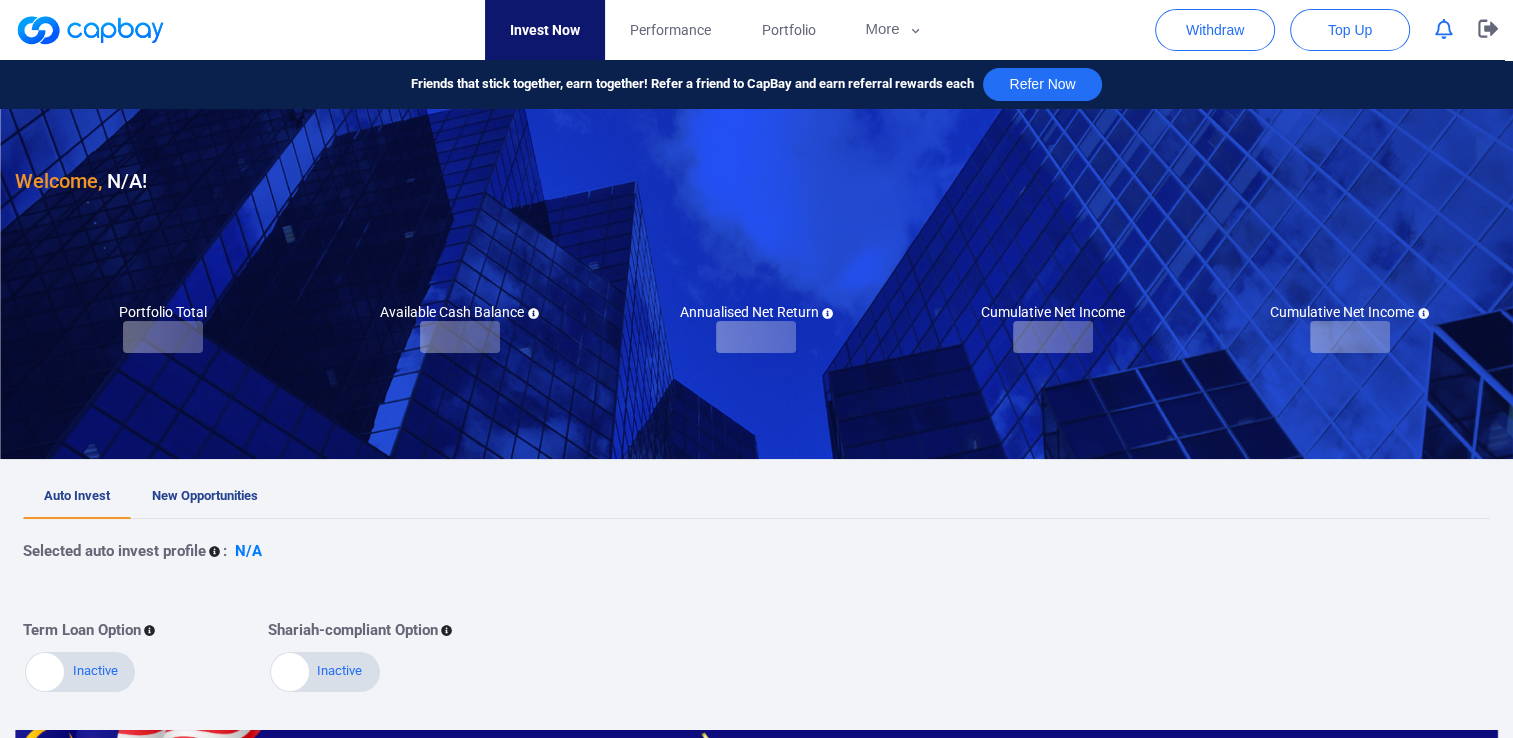 checkbox on "true" 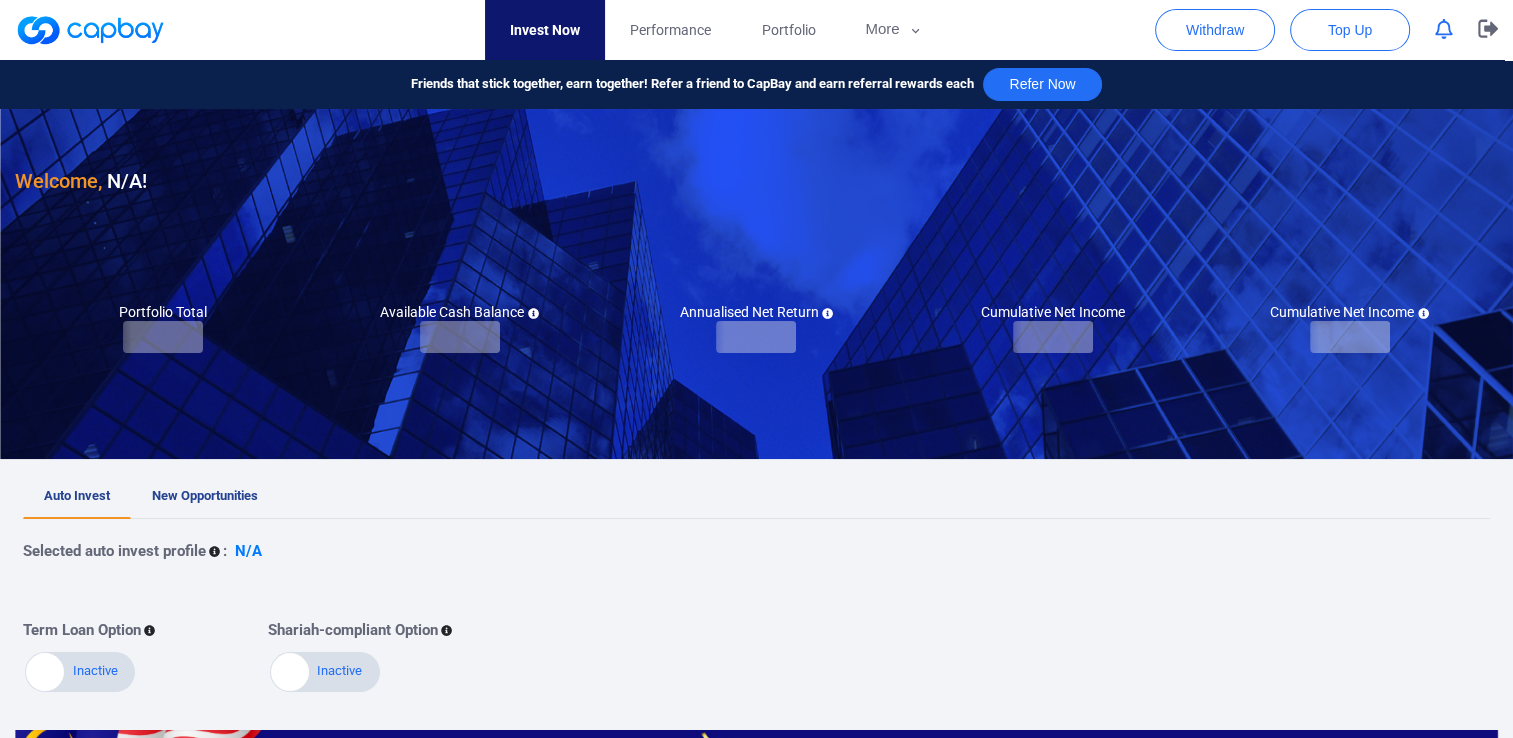 checkbox on "true" 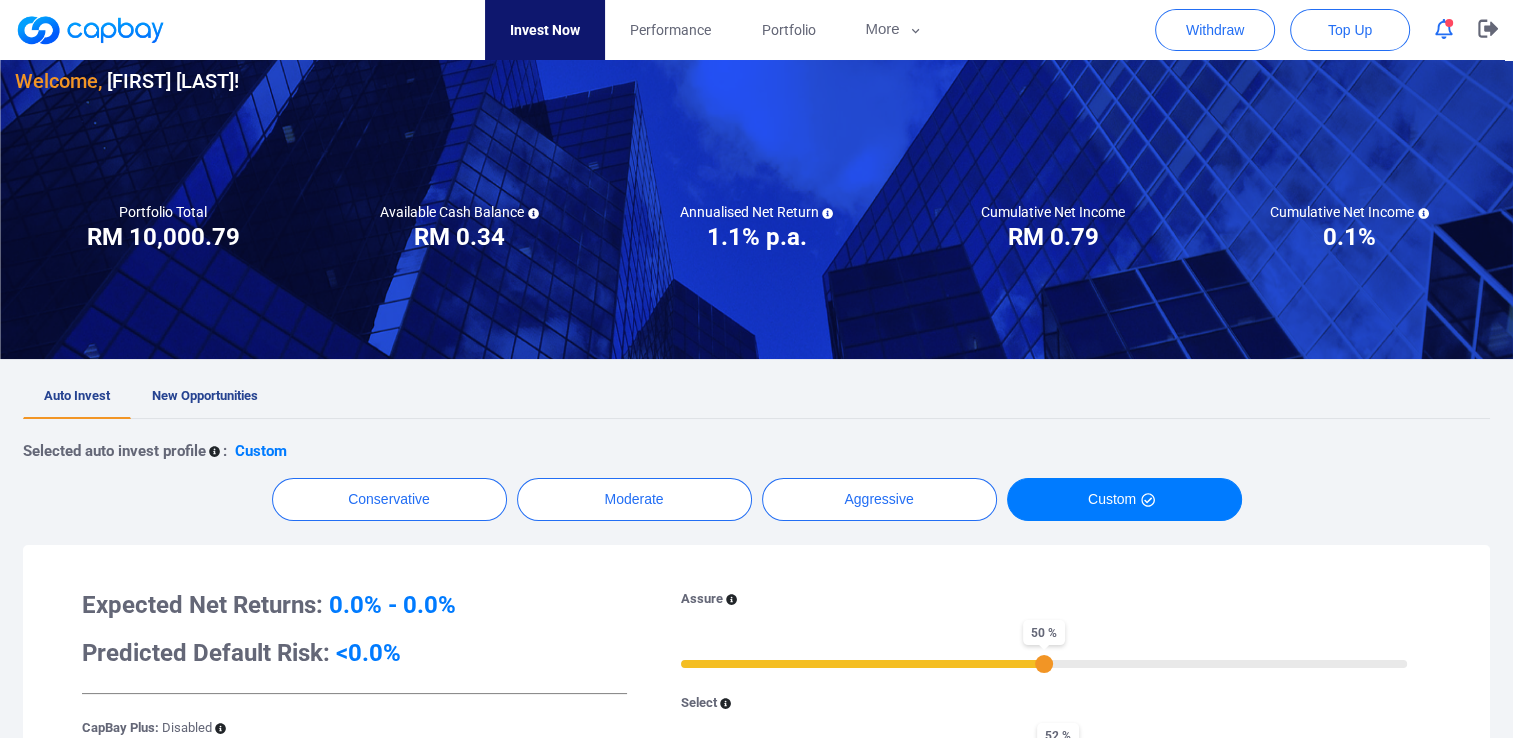 scroll, scrollTop: 0, scrollLeft: 0, axis: both 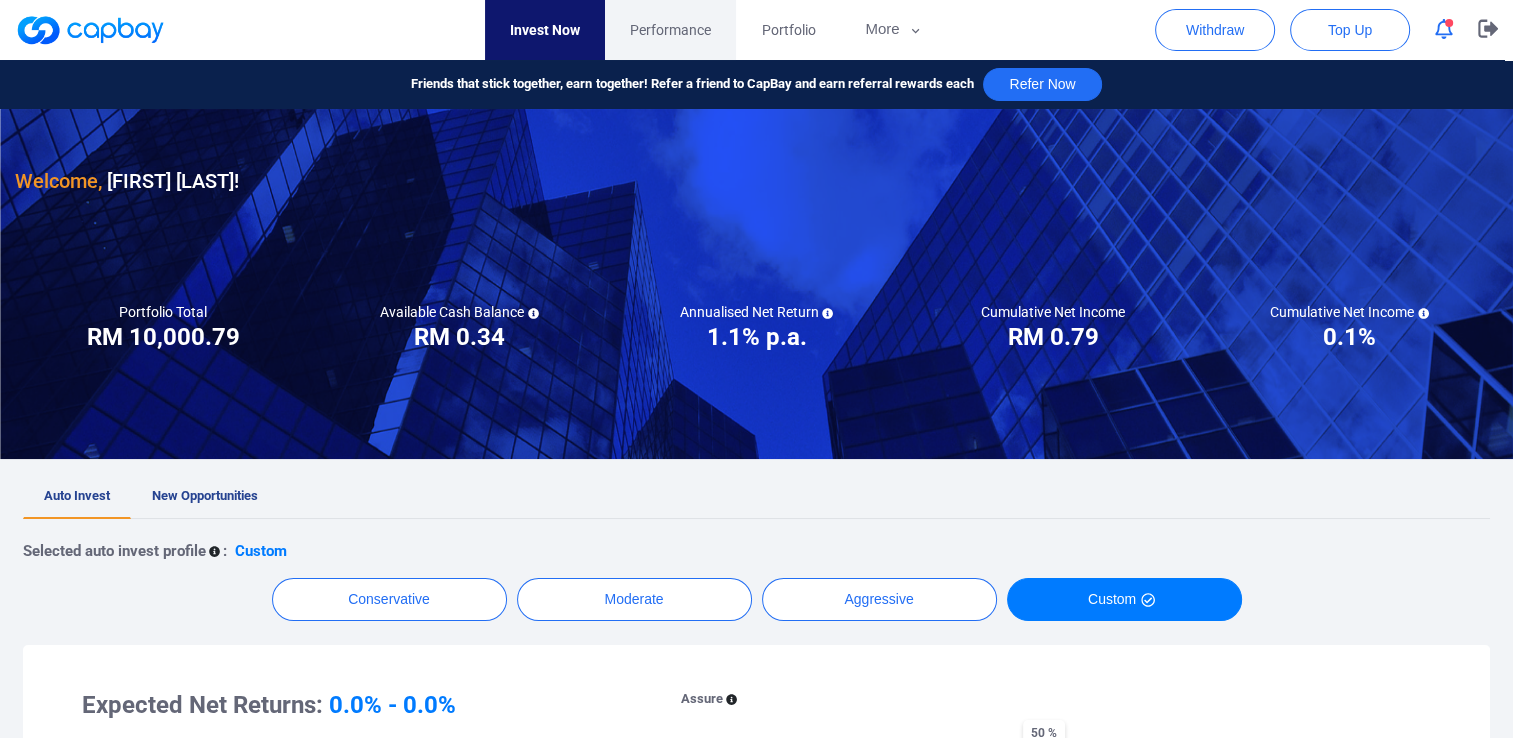 click on "Performance" at bounding box center [670, 30] 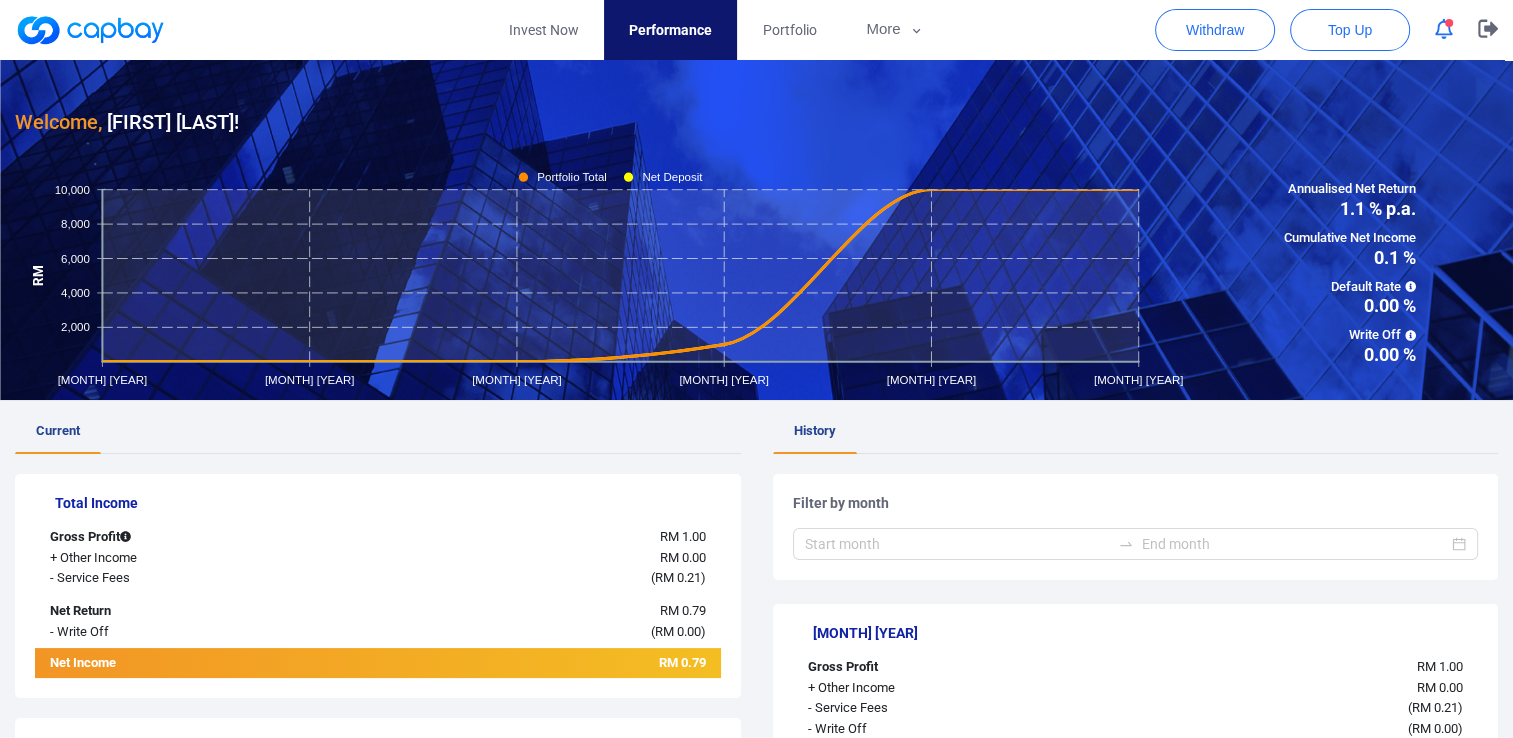 scroll, scrollTop: 0, scrollLeft: 0, axis: both 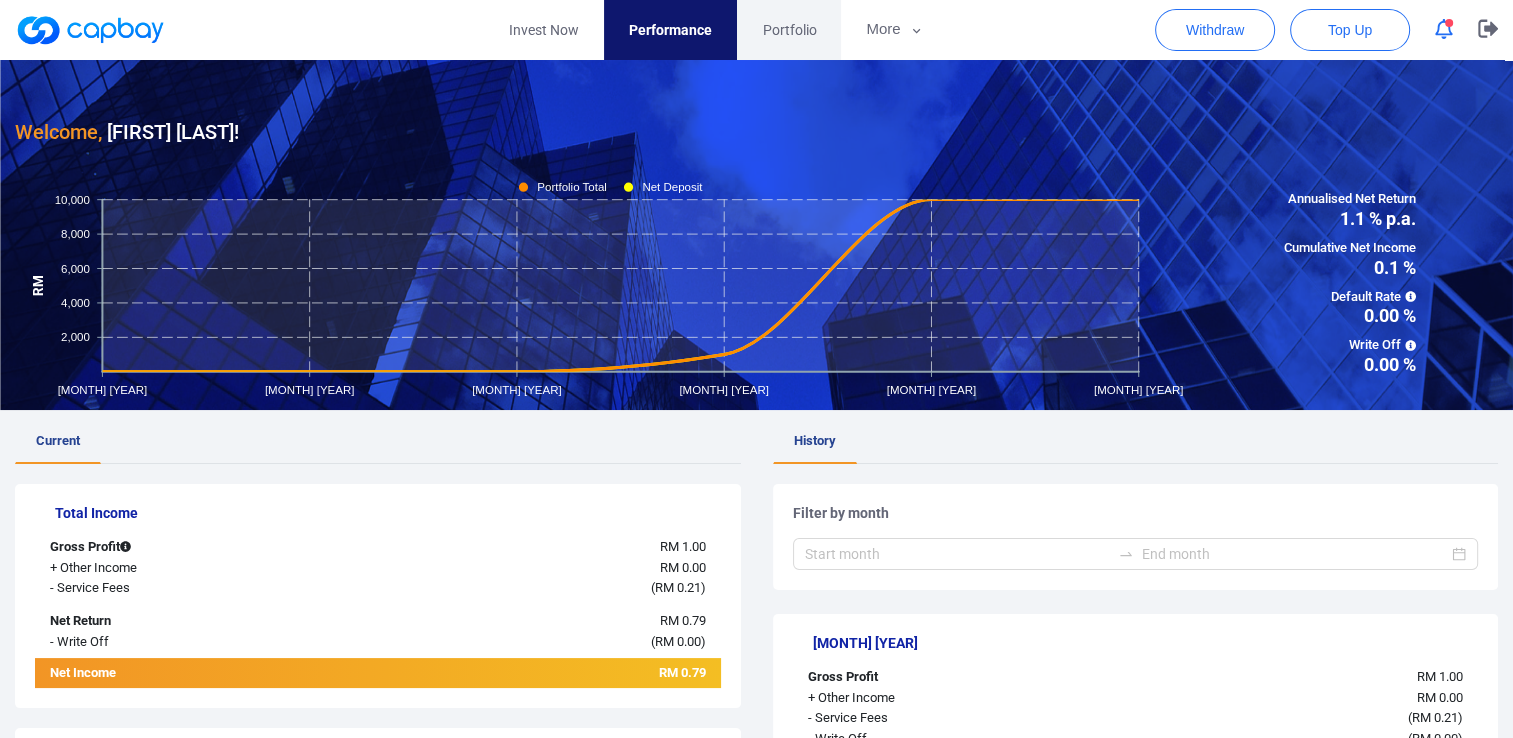 click on "Portfolio" at bounding box center [789, 30] 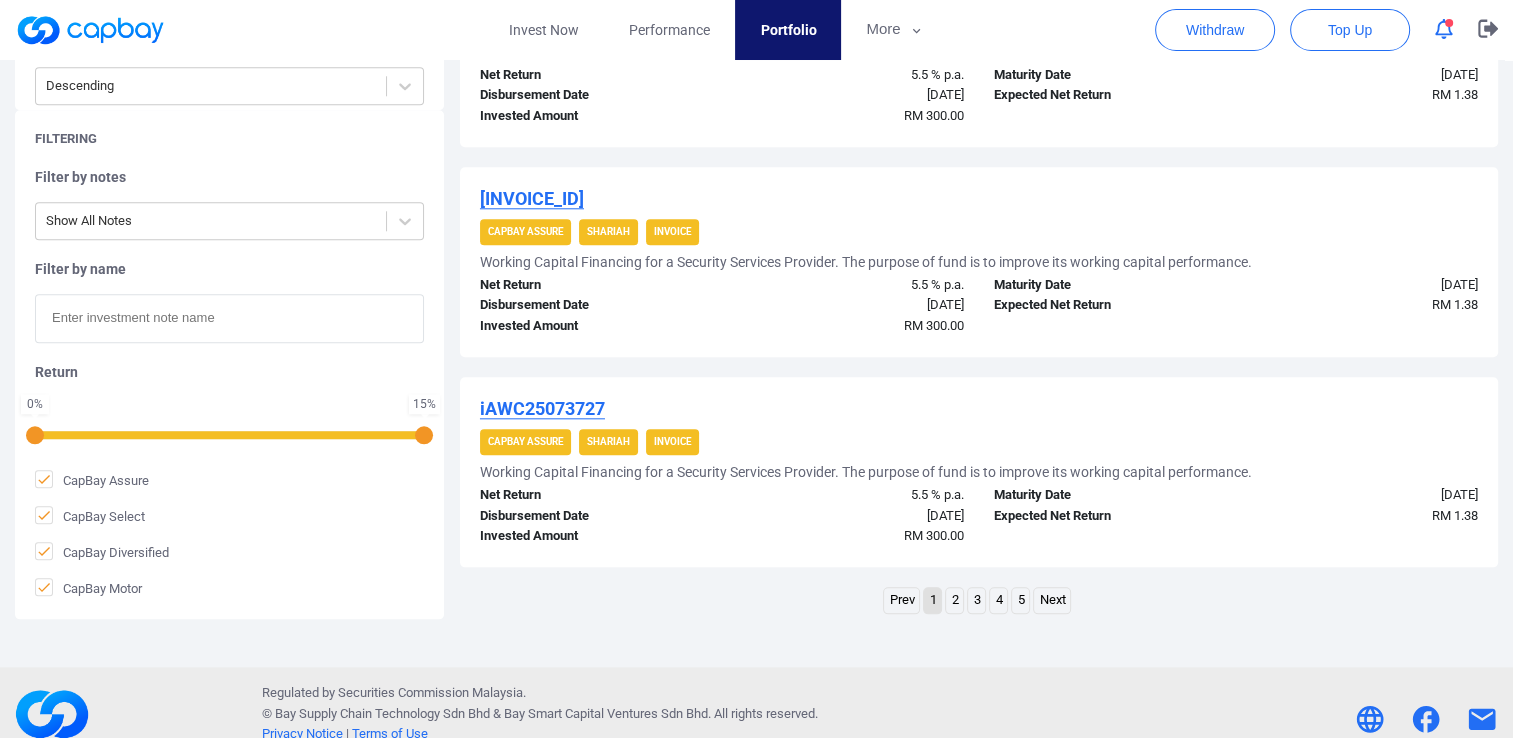 scroll, scrollTop: 2064, scrollLeft: 0, axis: vertical 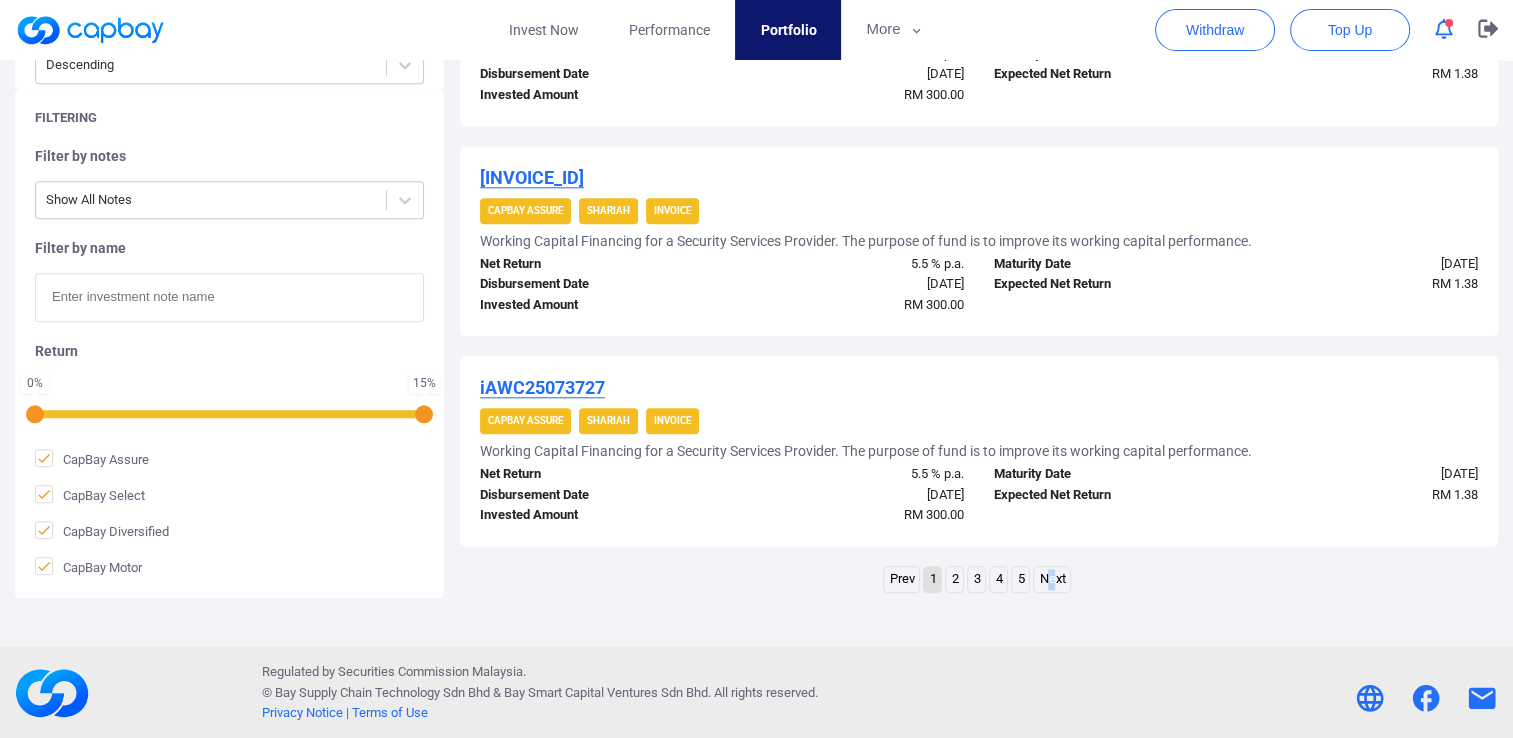 click on "Next" at bounding box center [1052, 579] 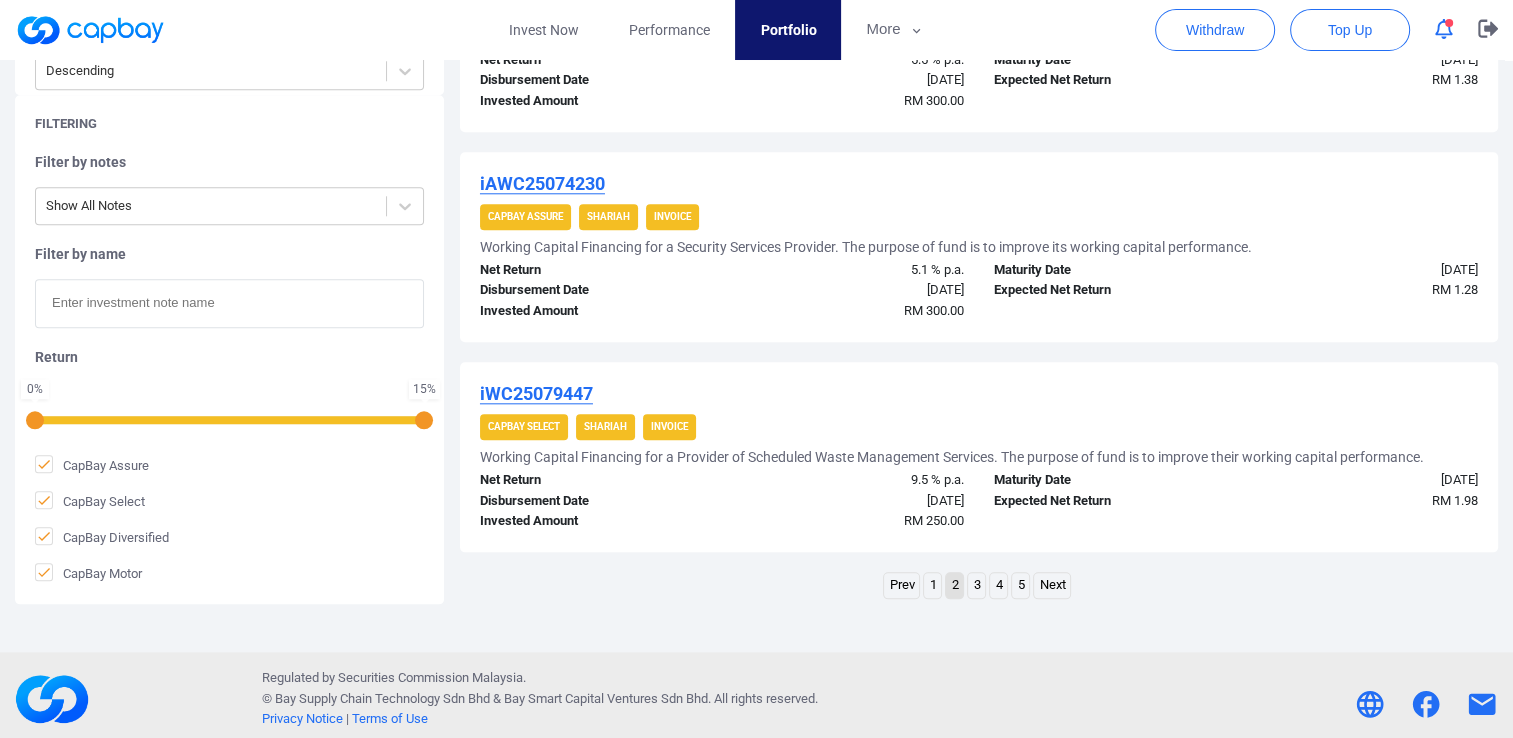 scroll, scrollTop: 2064, scrollLeft: 0, axis: vertical 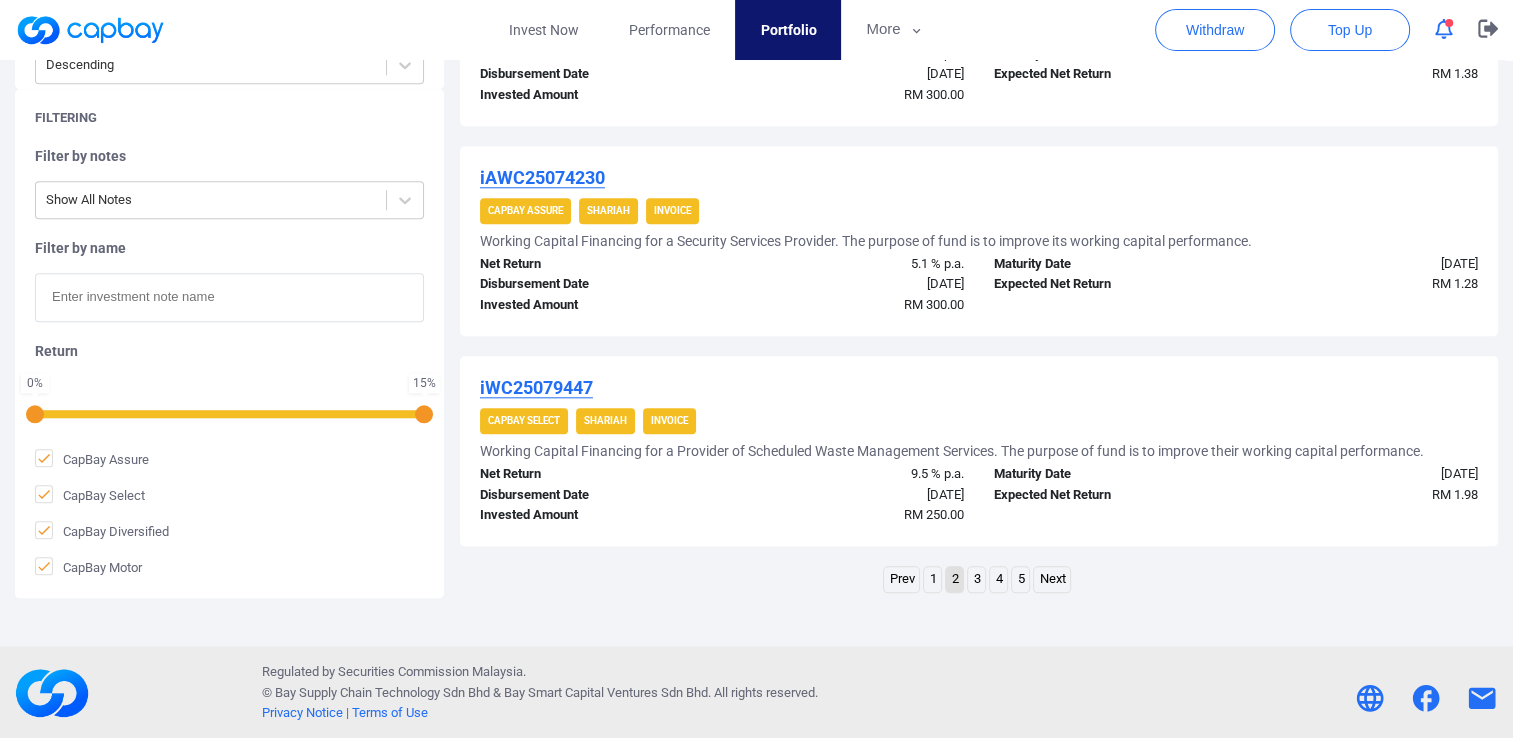 click on "3" at bounding box center (976, 579) 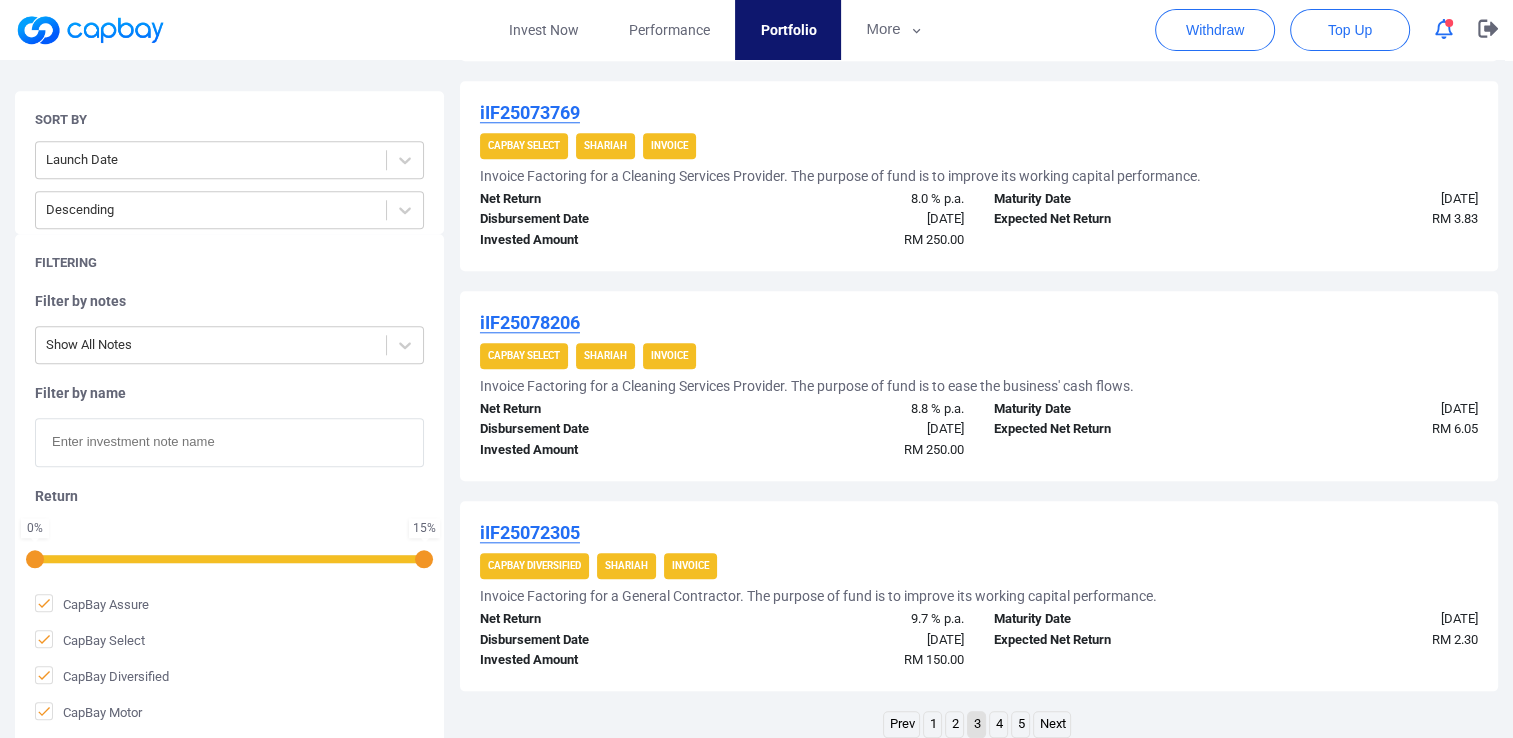 scroll, scrollTop: 2064, scrollLeft: 0, axis: vertical 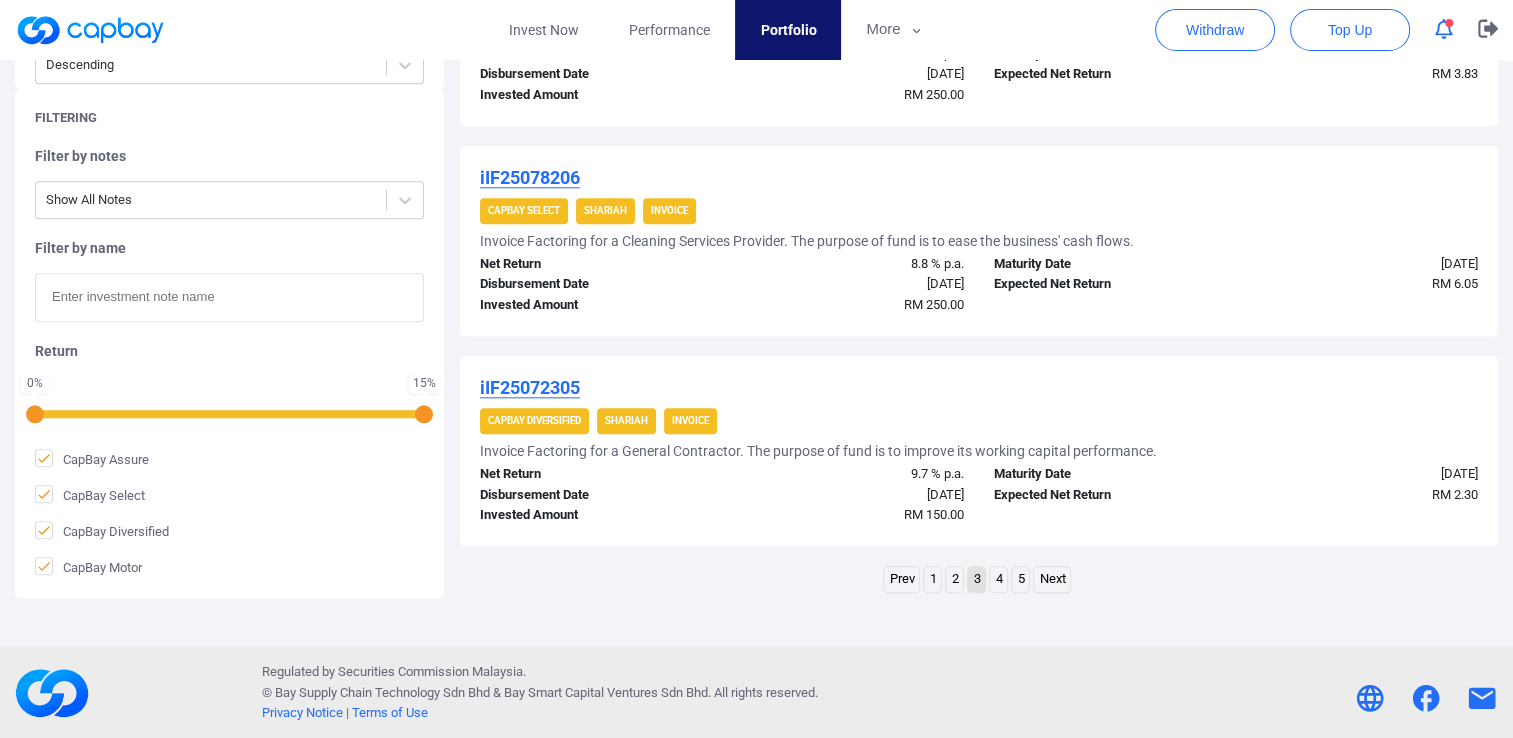 click on "5" at bounding box center (1020, 579) 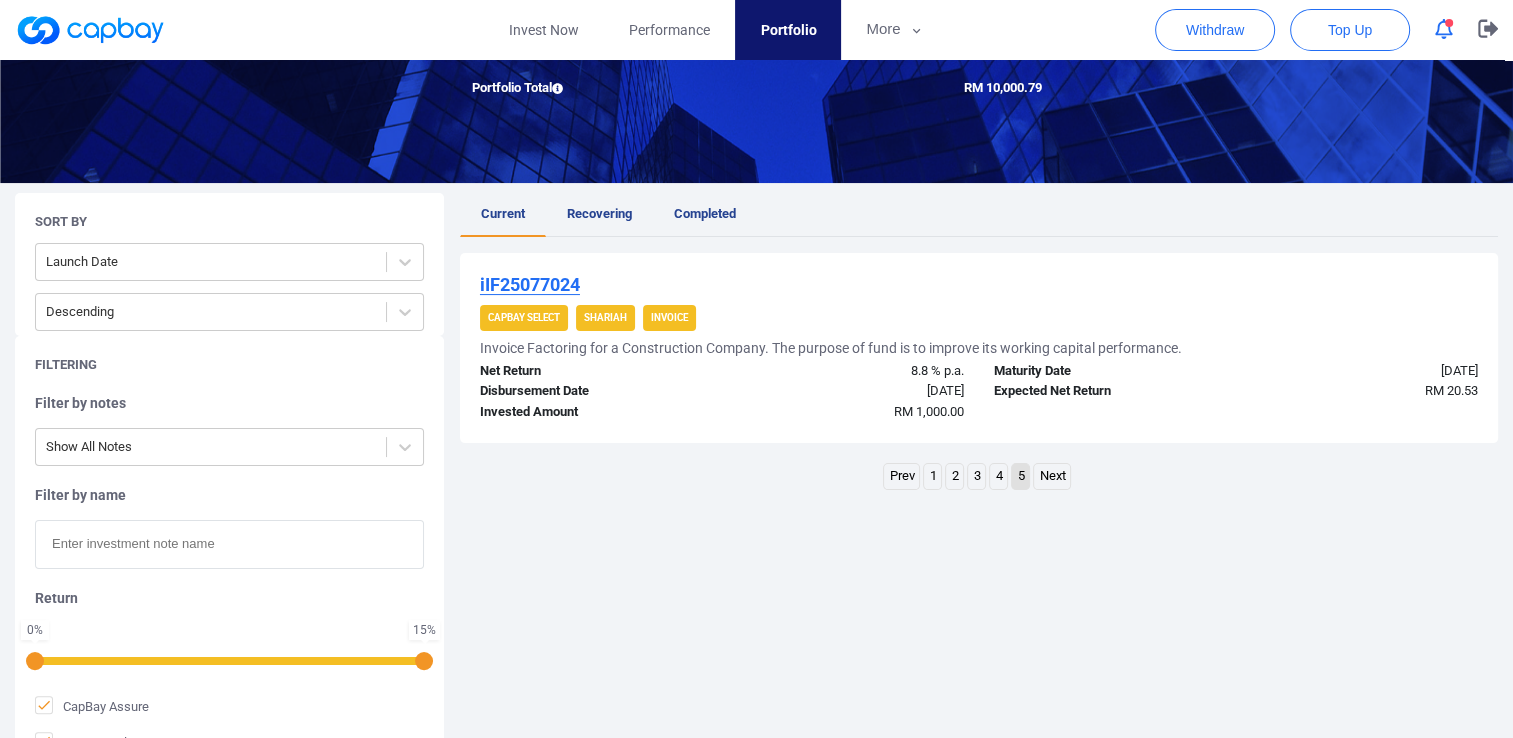 scroll, scrollTop: 224, scrollLeft: 0, axis: vertical 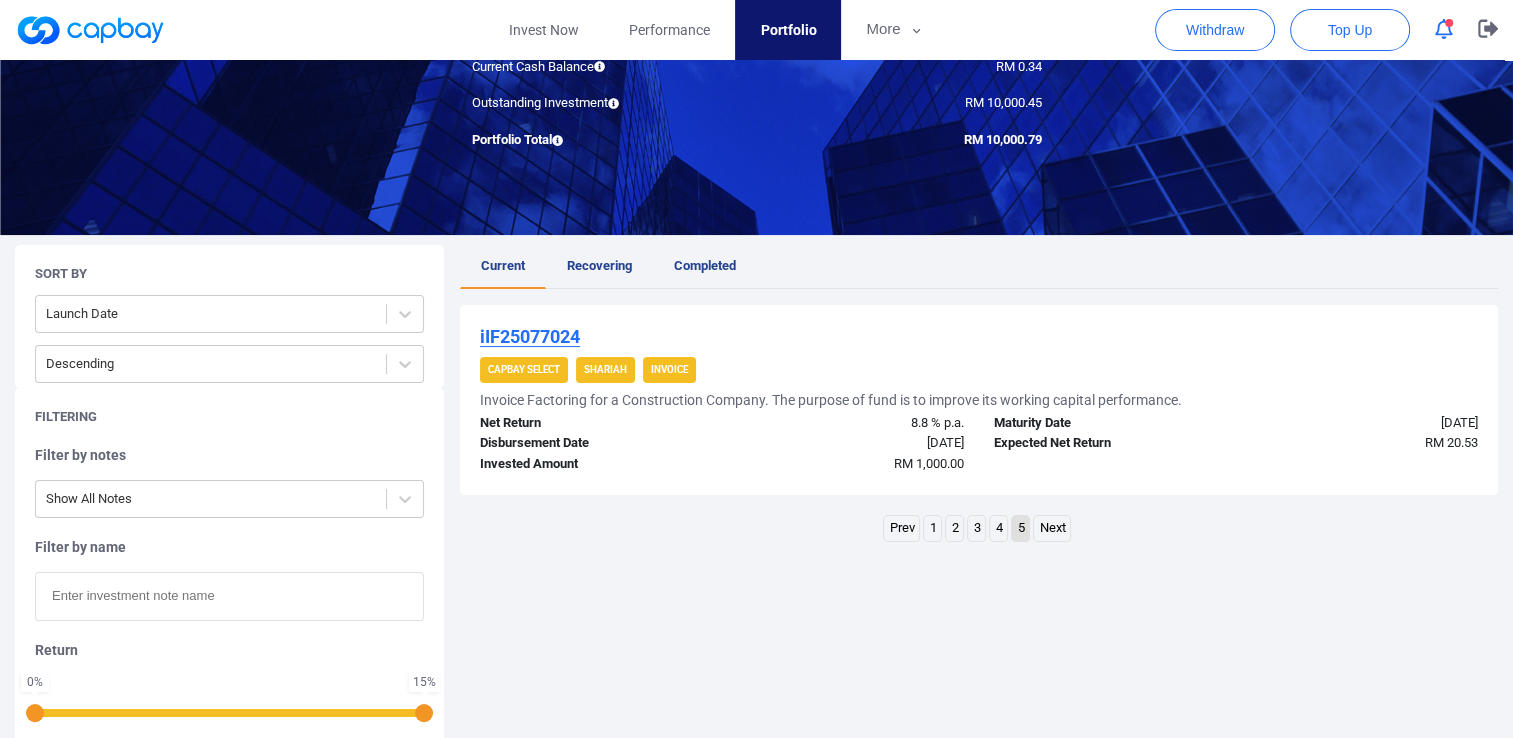 click on "Recovering" at bounding box center (599, 265) 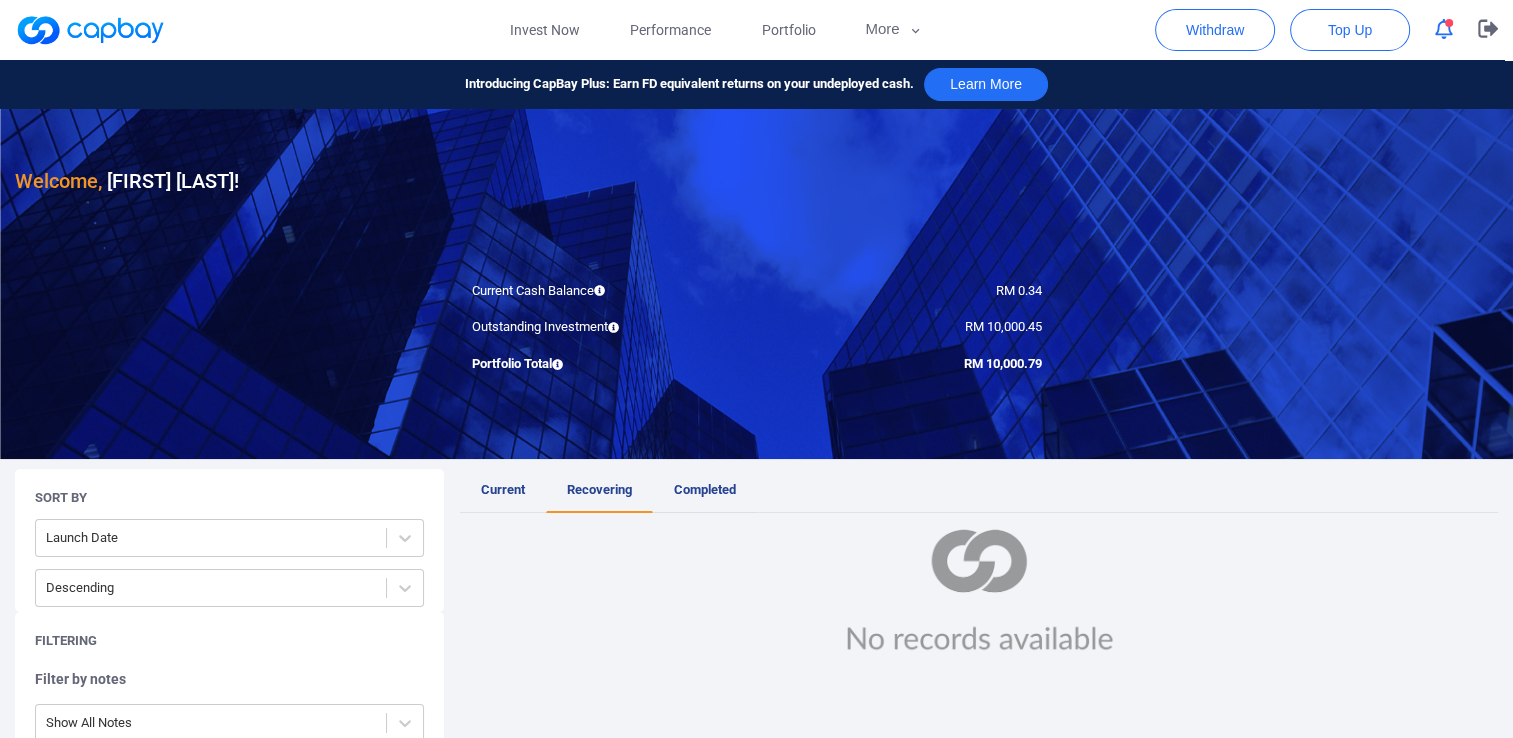 click on "Completed" at bounding box center [705, 489] 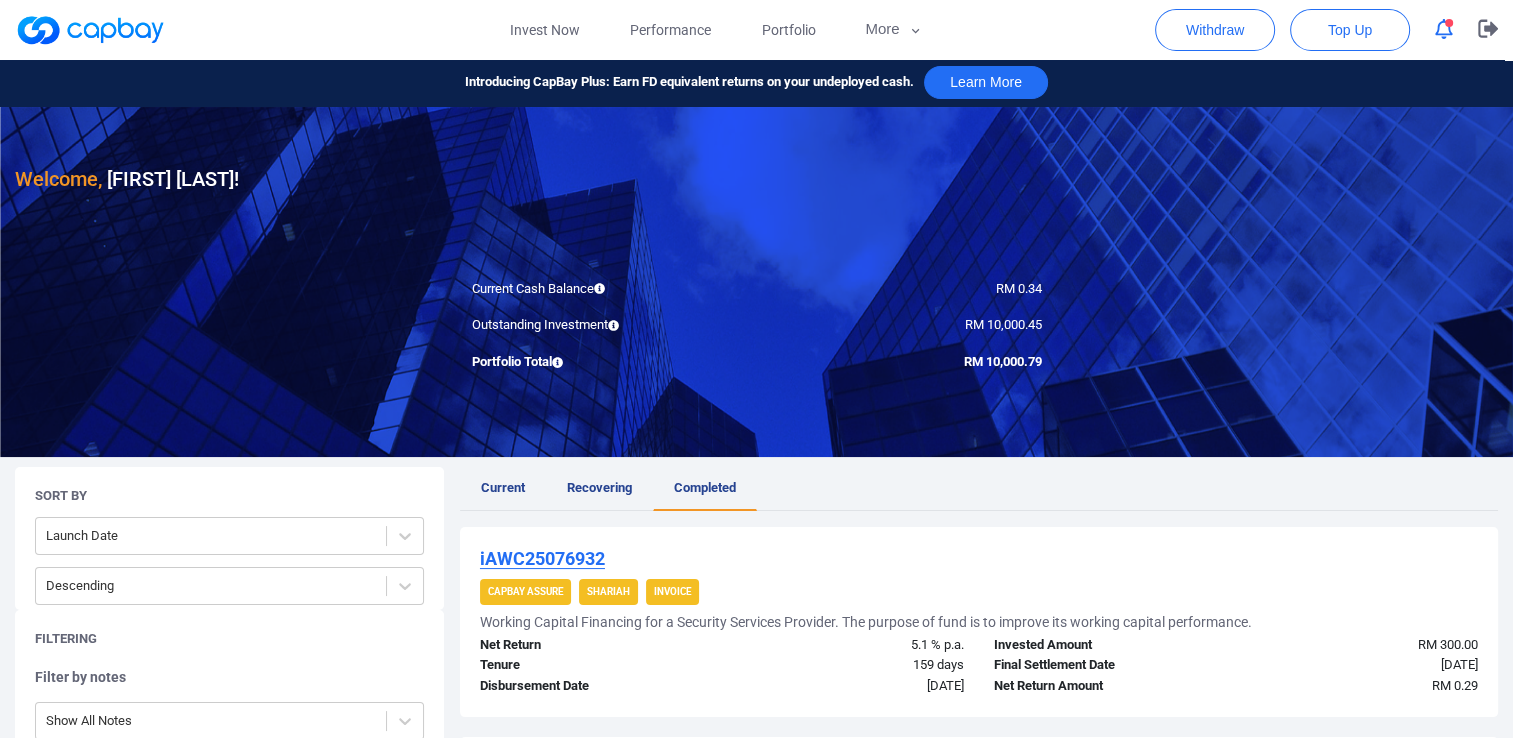 scroll, scrollTop: 0, scrollLeft: 0, axis: both 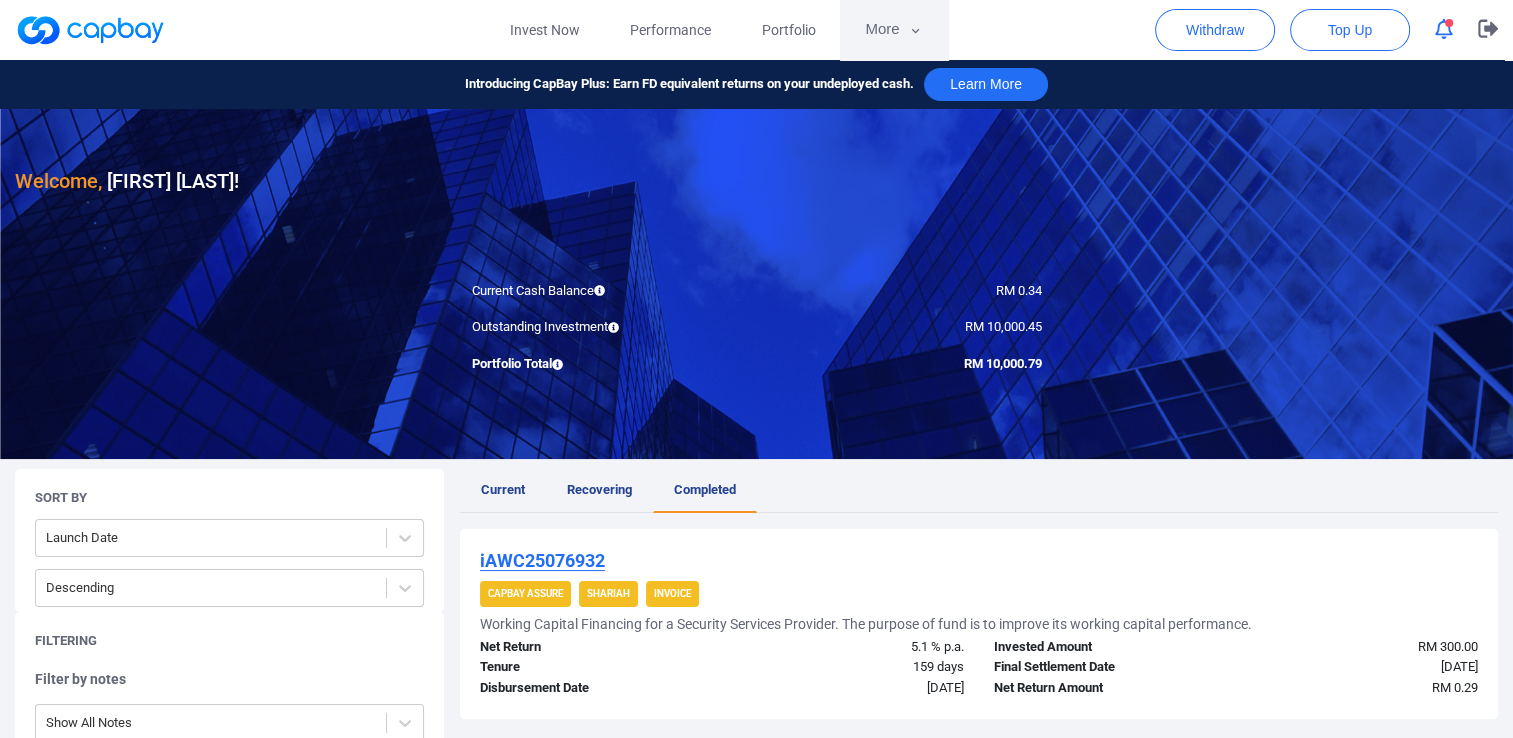 click on "More" at bounding box center (893, 30) 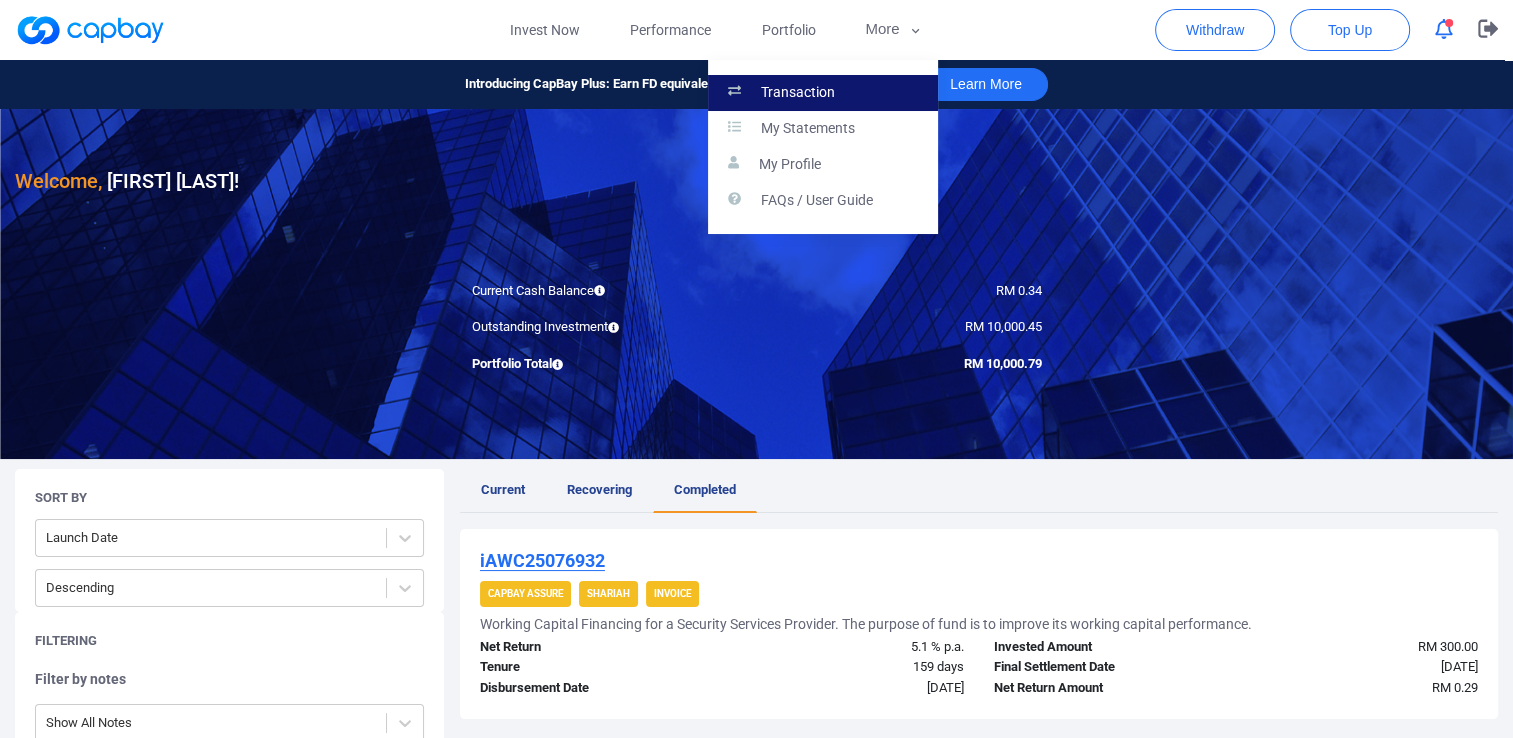 click on "Transaction" at bounding box center (798, 93) 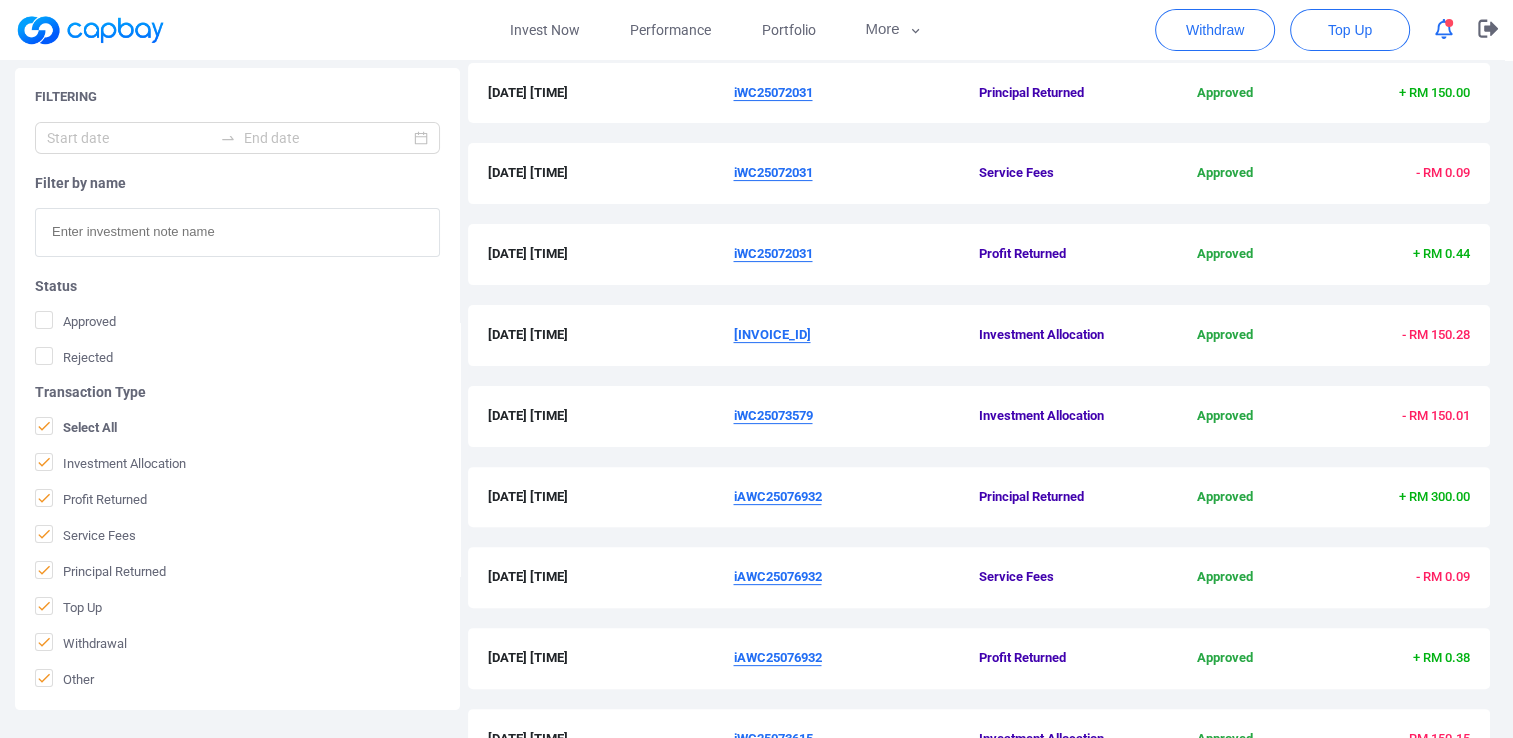 scroll, scrollTop: 684, scrollLeft: 0, axis: vertical 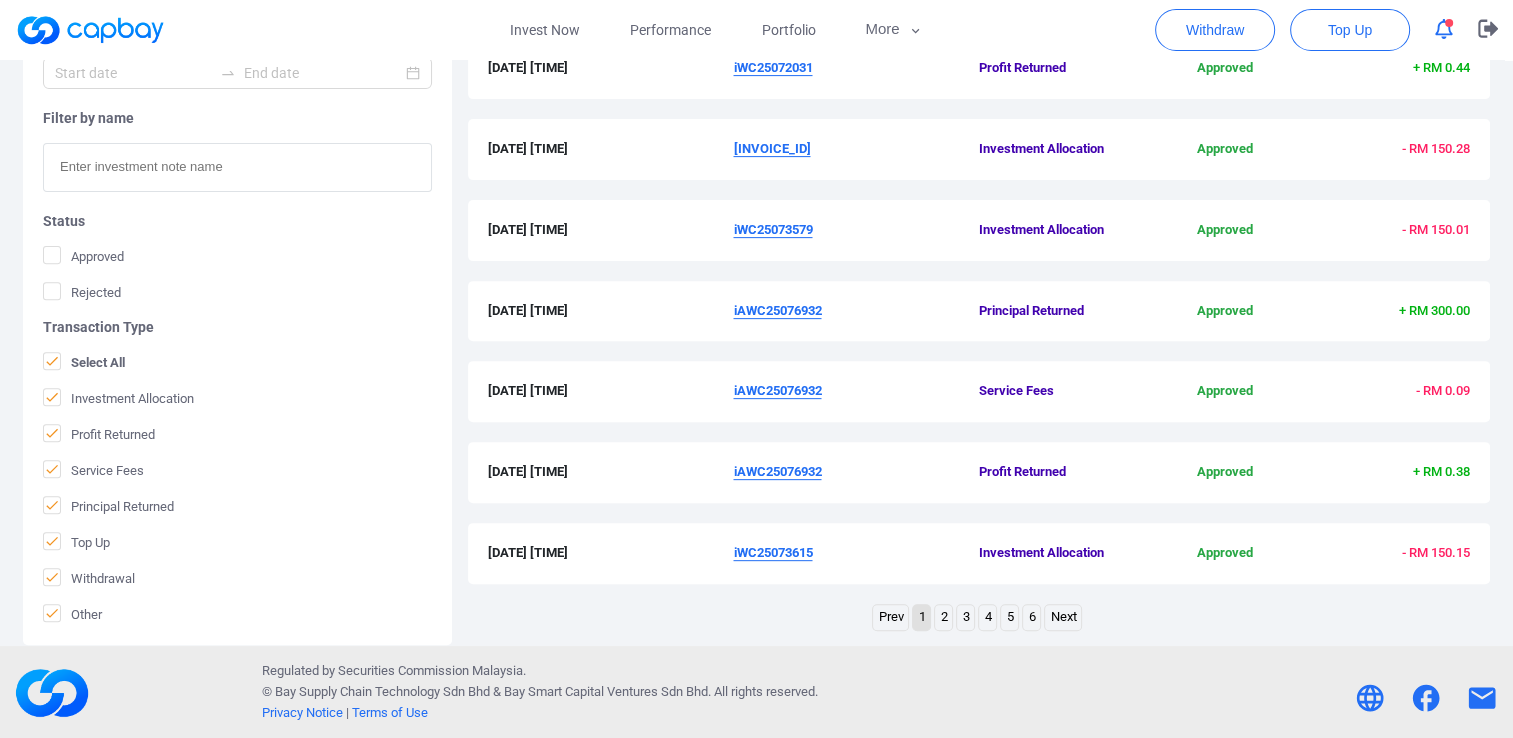 click on "Next" at bounding box center [1063, 617] 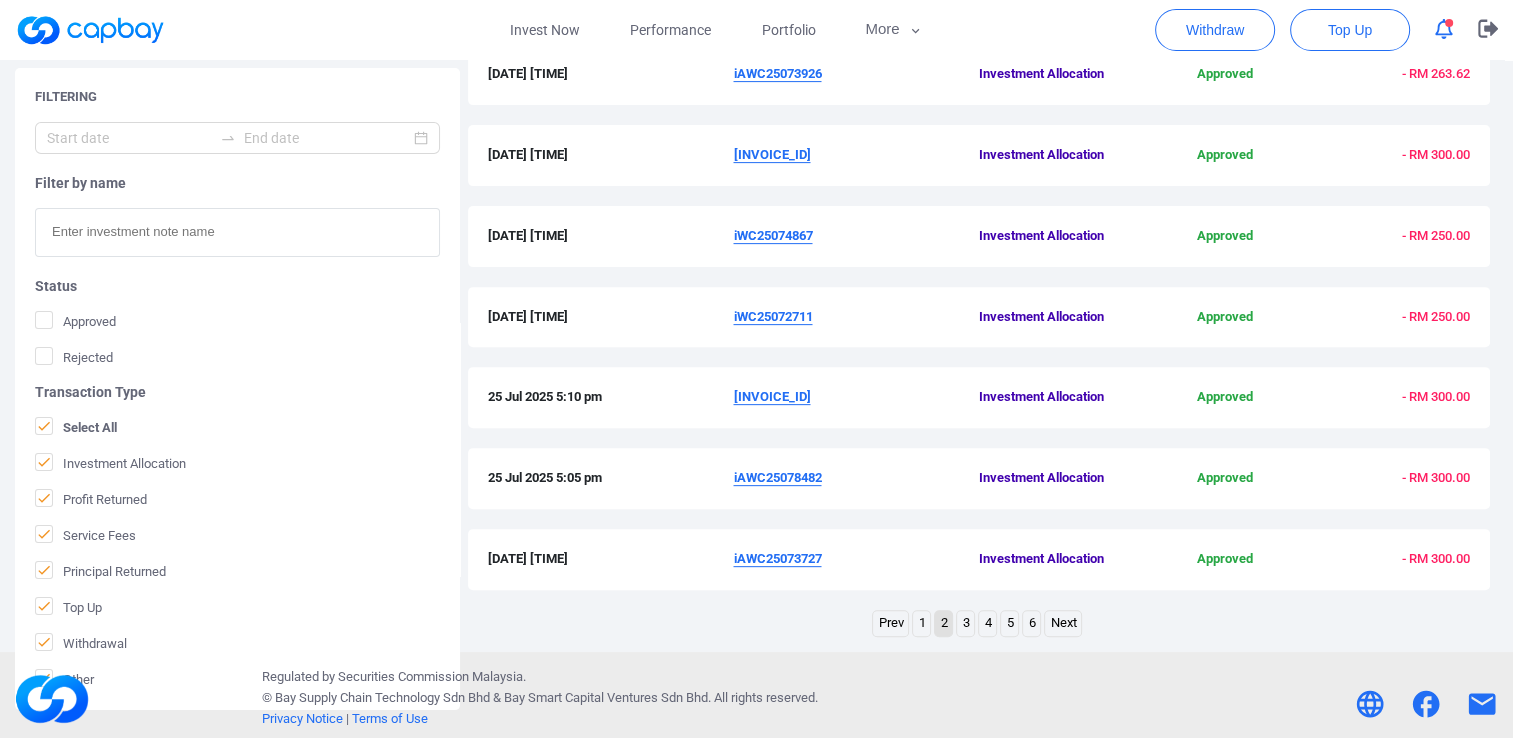 scroll, scrollTop: 684, scrollLeft: 0, axis: vertical 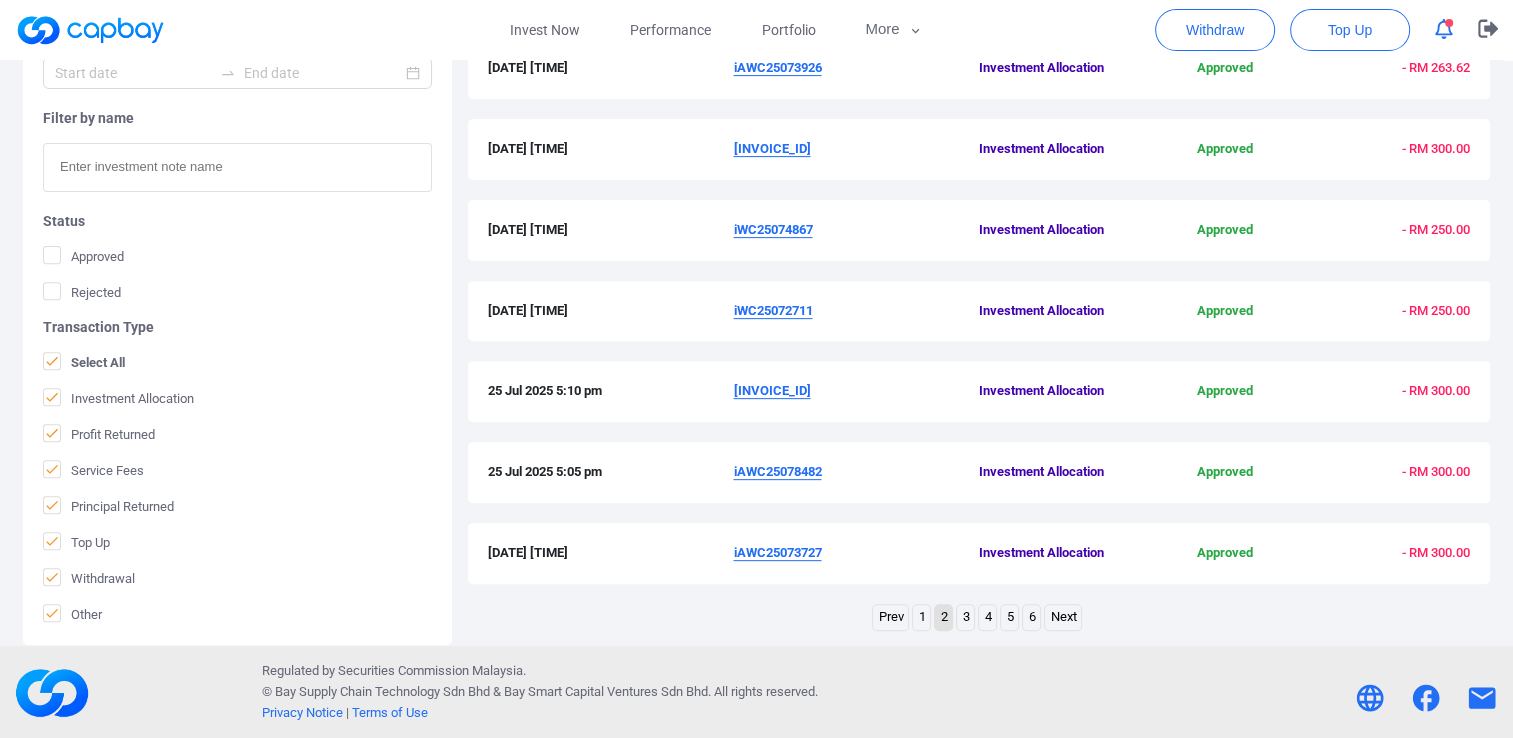 click on "Next" at bounding box center [1063, 617] 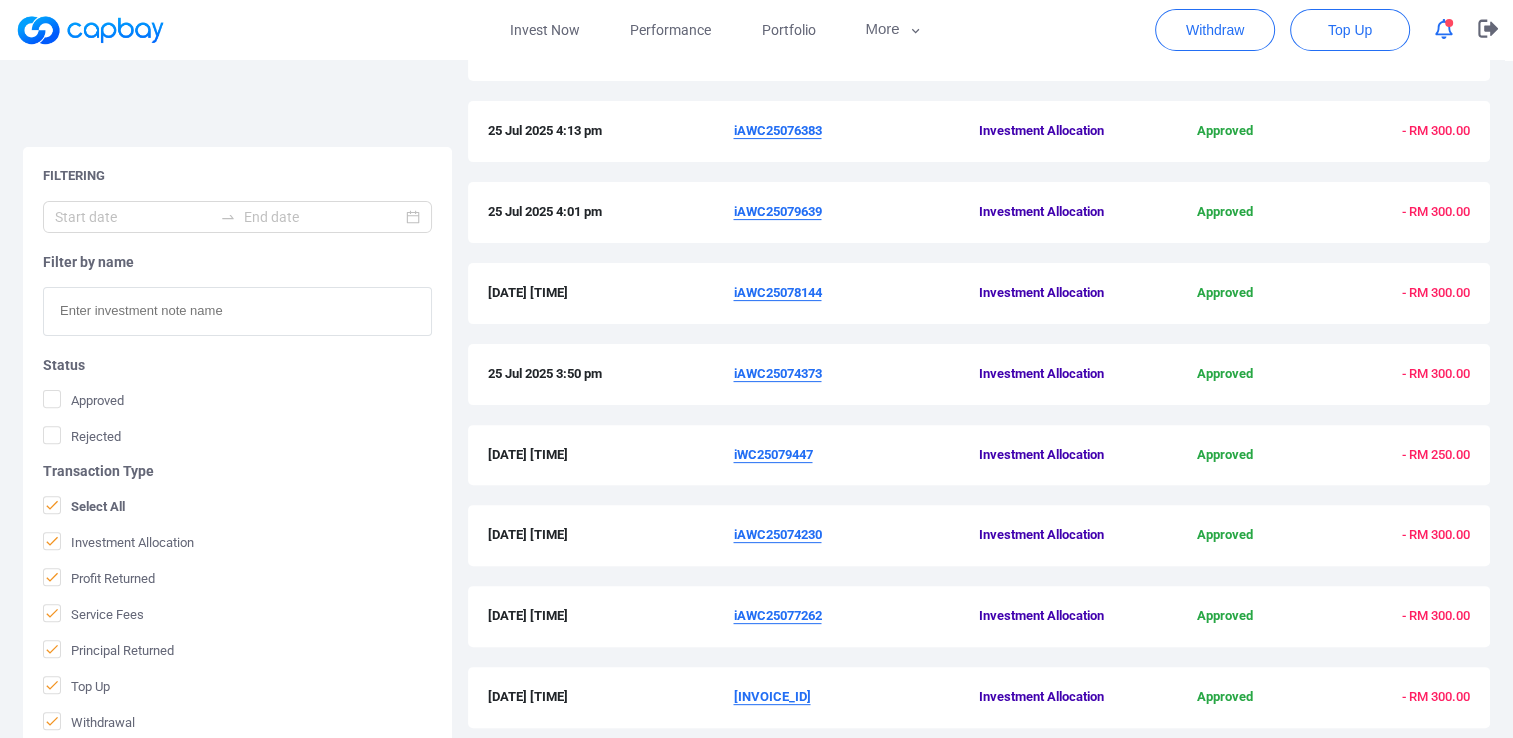 scroll, scrollTop: 684, scrollLeft: 0, axis: vertical 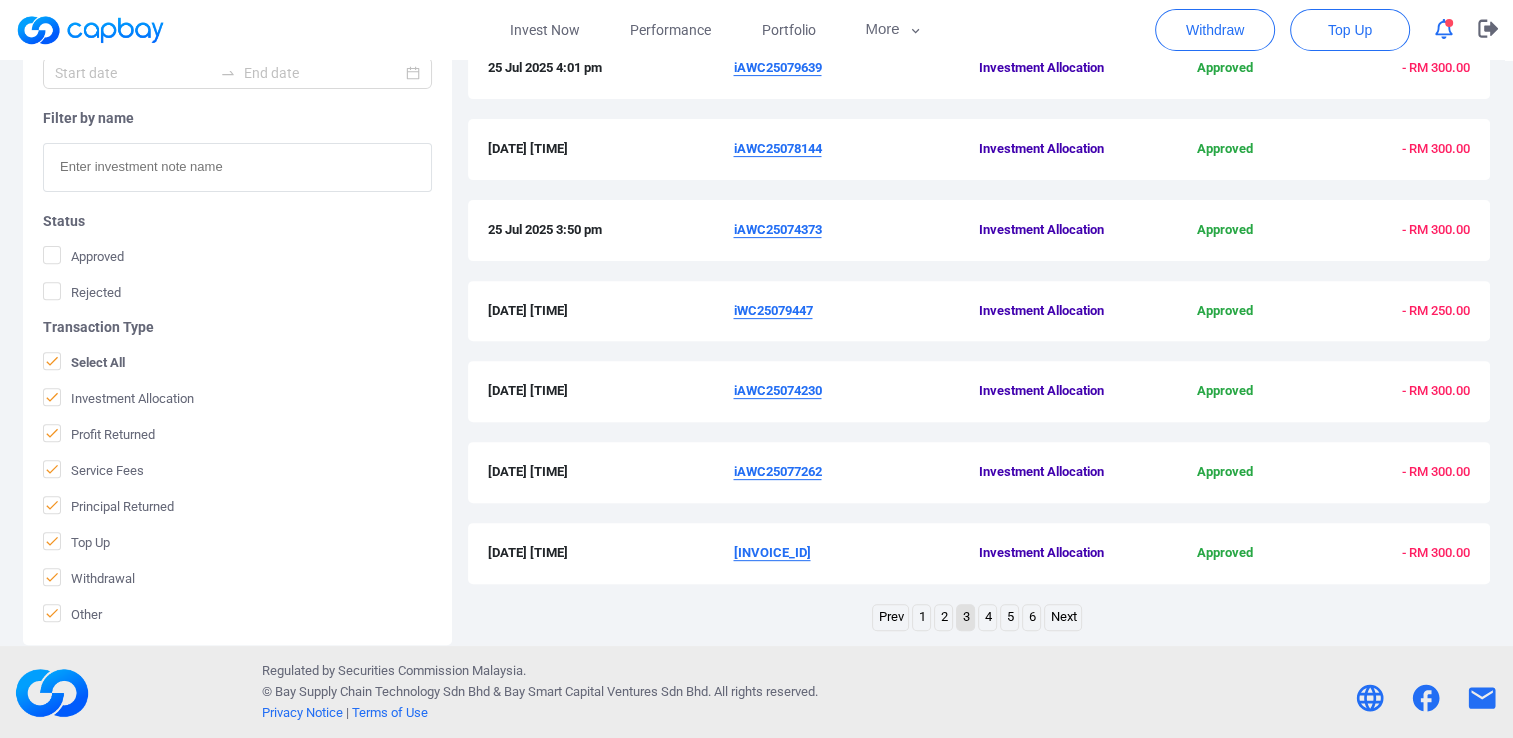 click on "6" at bounding box center [1031, 617] 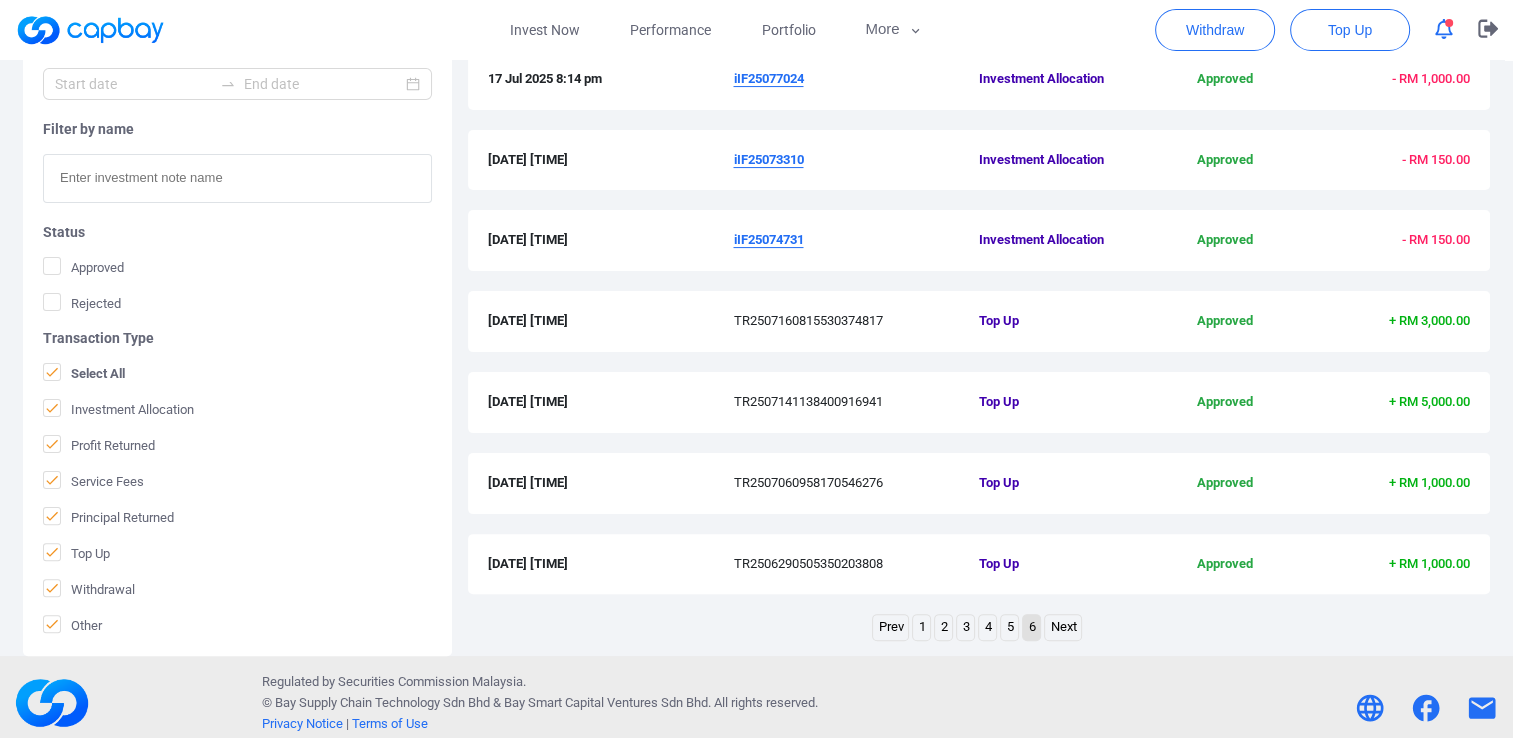 scroll, scrollTop: 441, scrollLeft: 0, axis: vertical 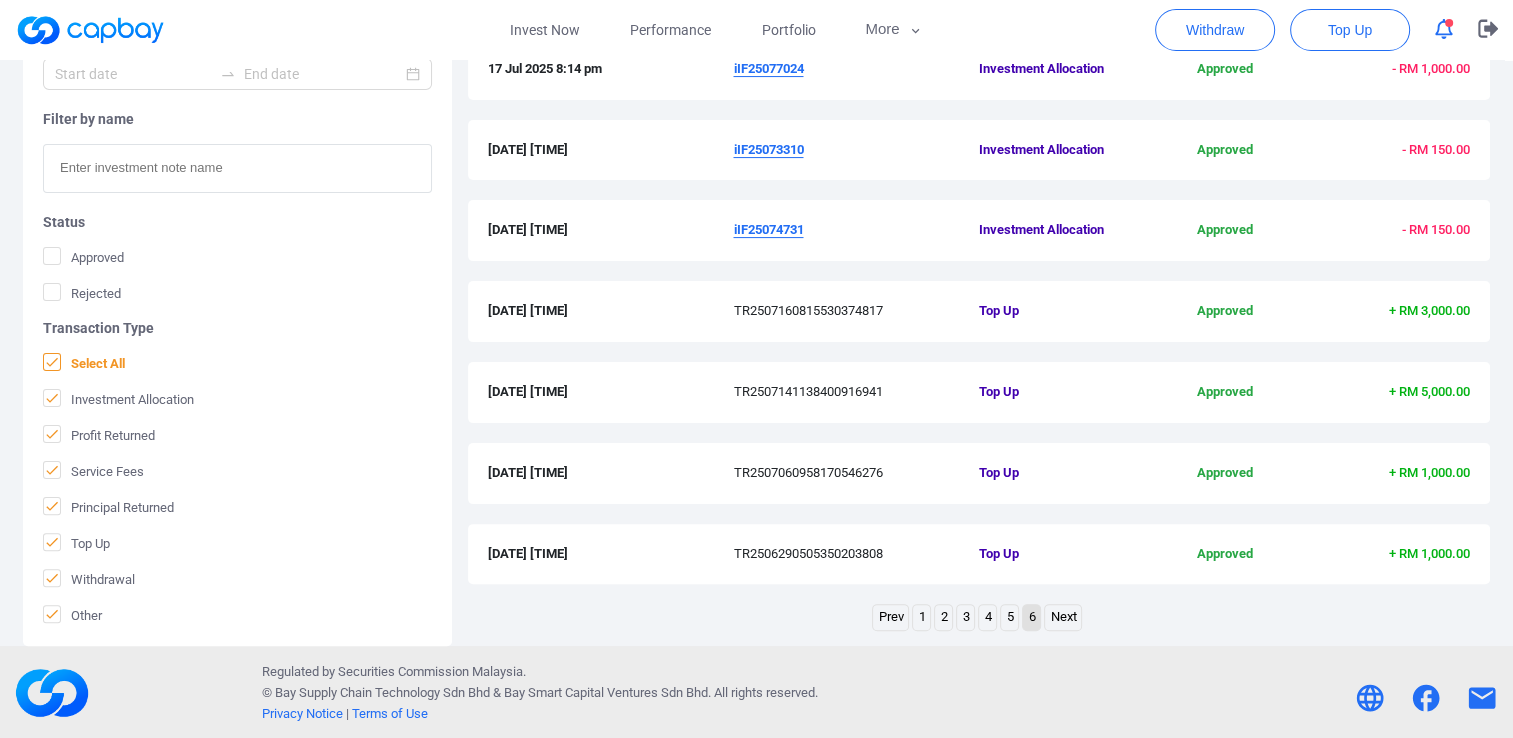 click 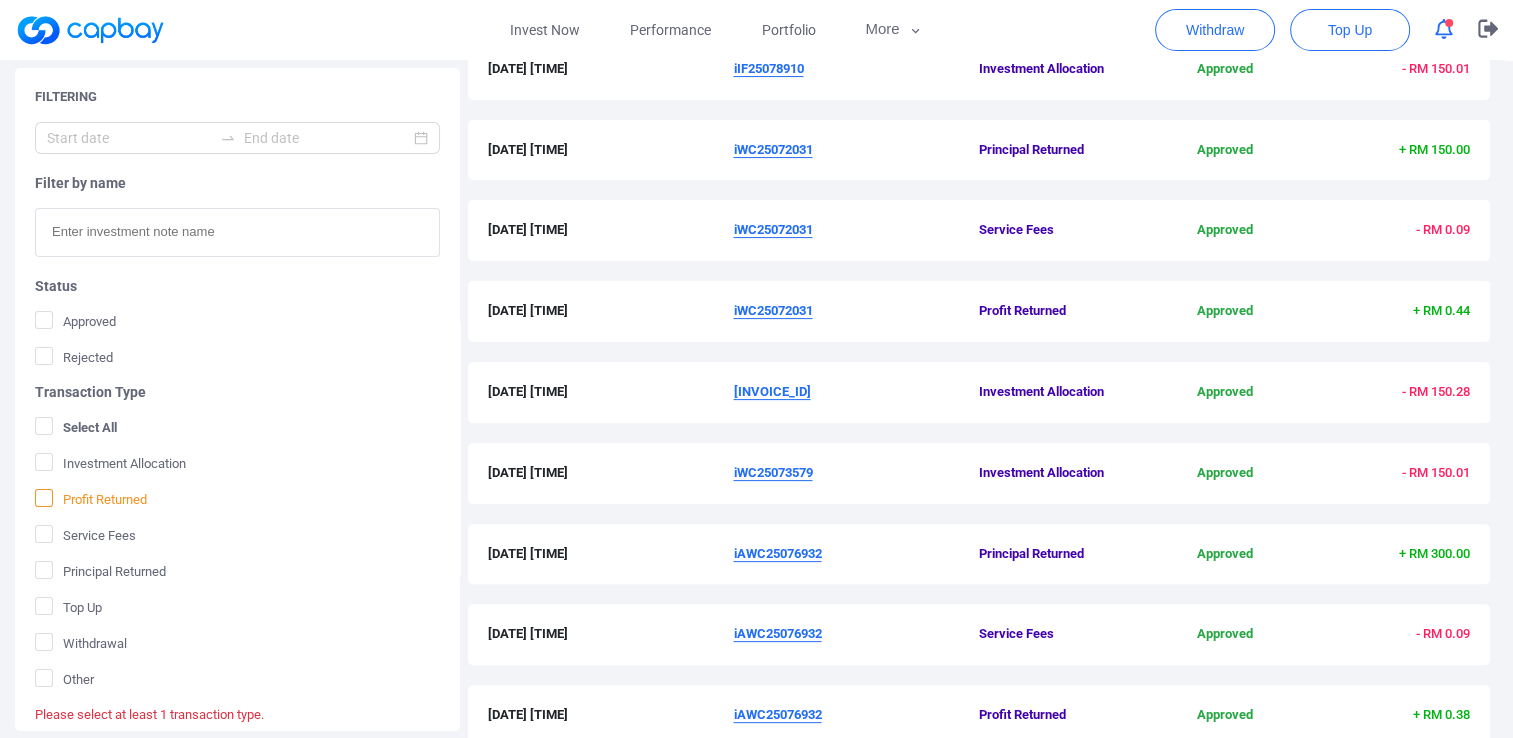 click 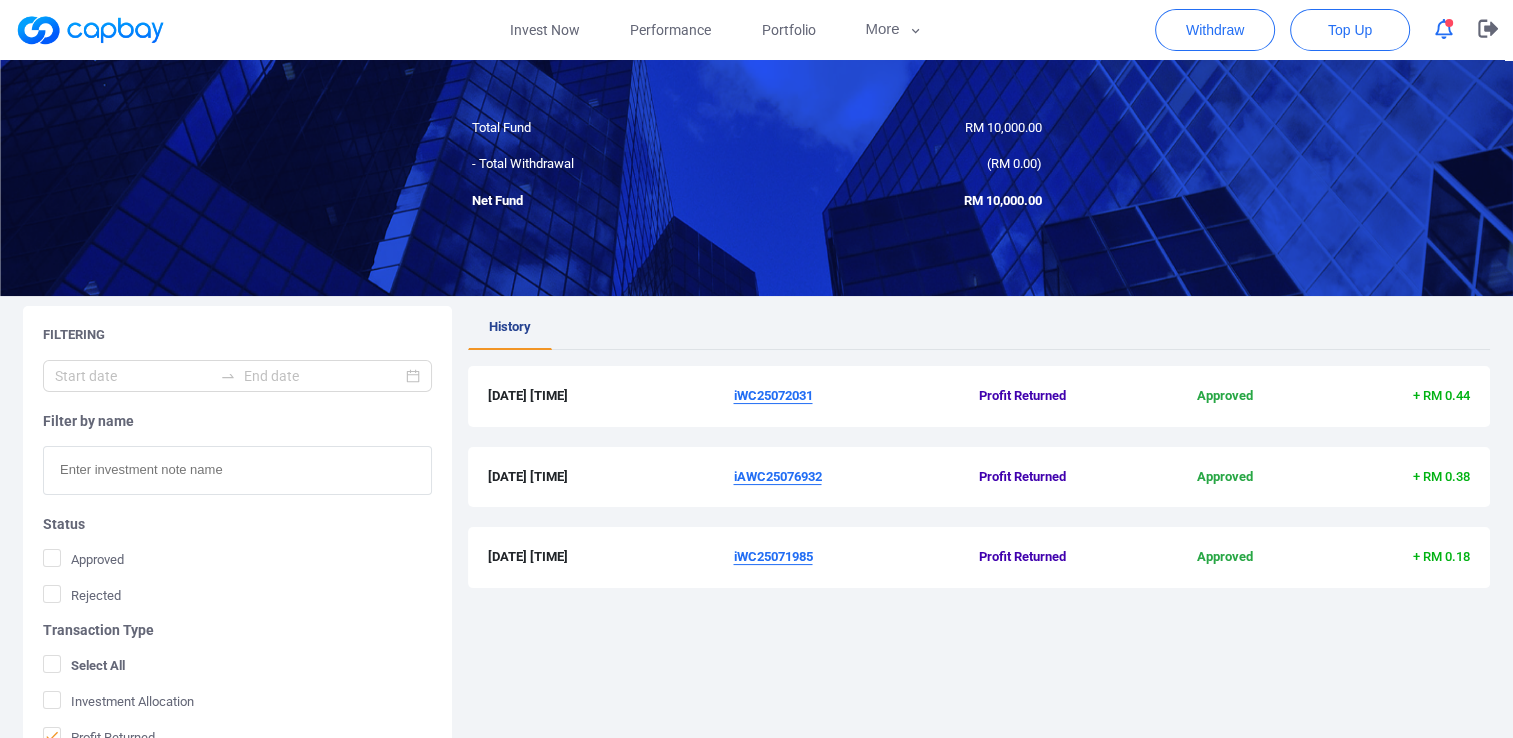 scroll, scrollTop: 427, scrollLeft: 0, axis: vertical 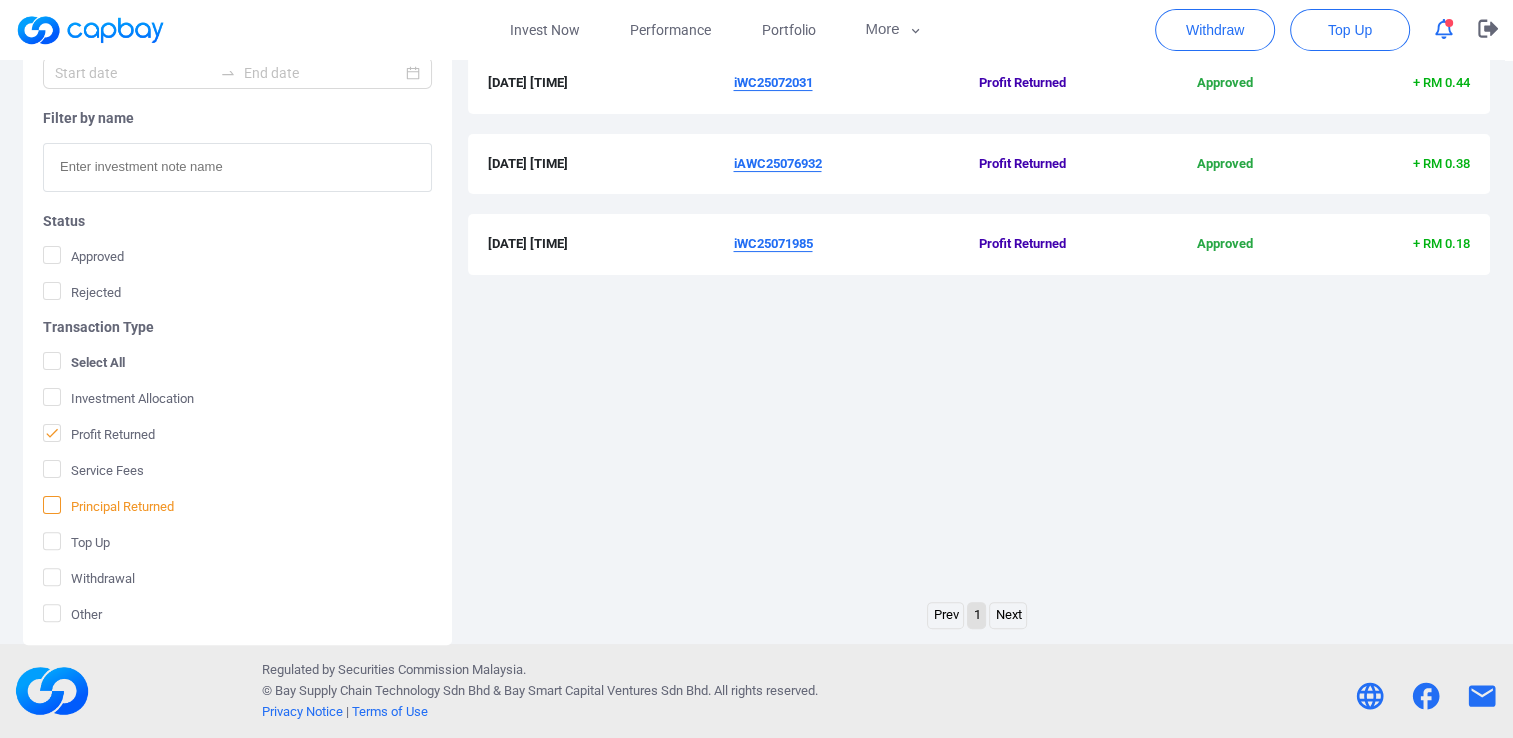 click 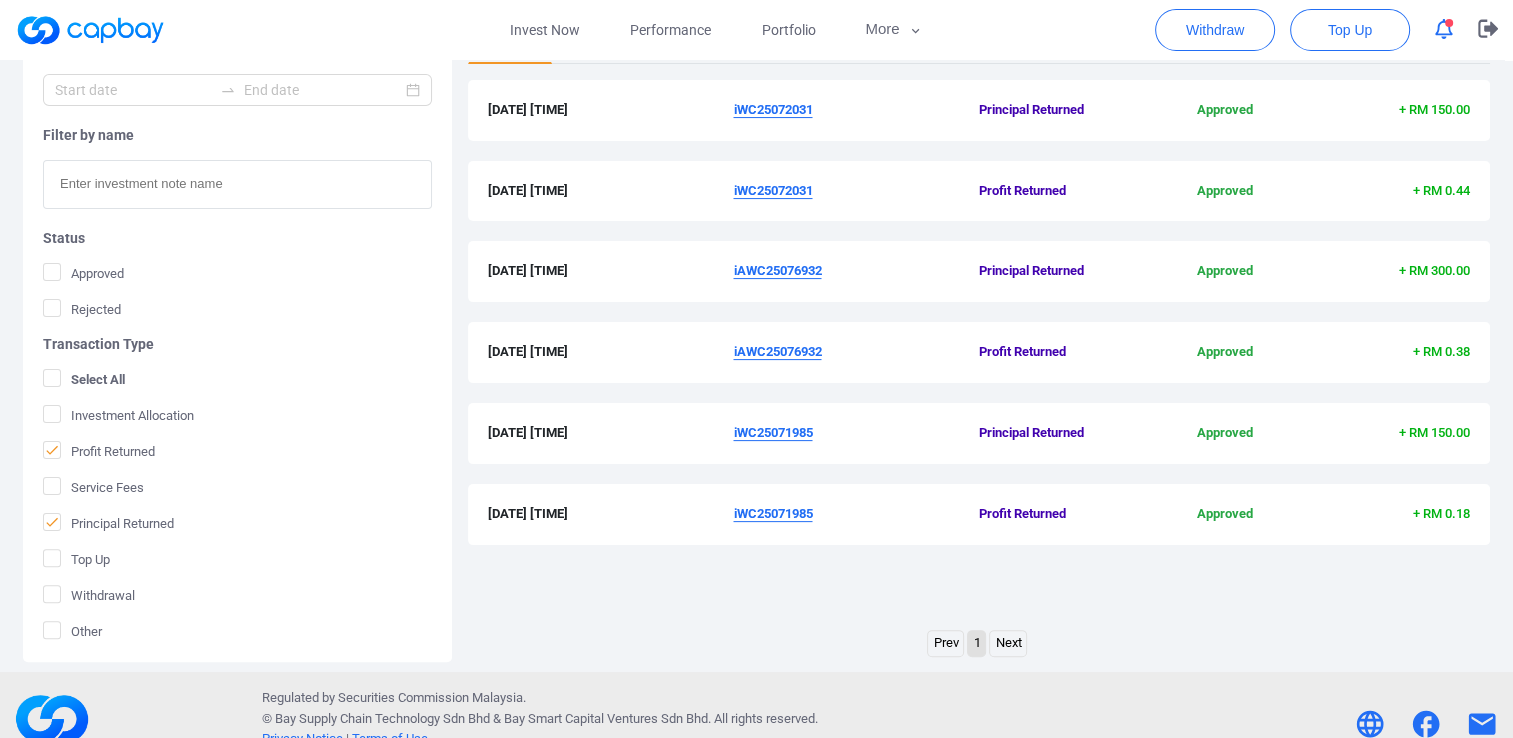 scroll, scrollTop: 427, scrollLeft: 0, axis: vertical 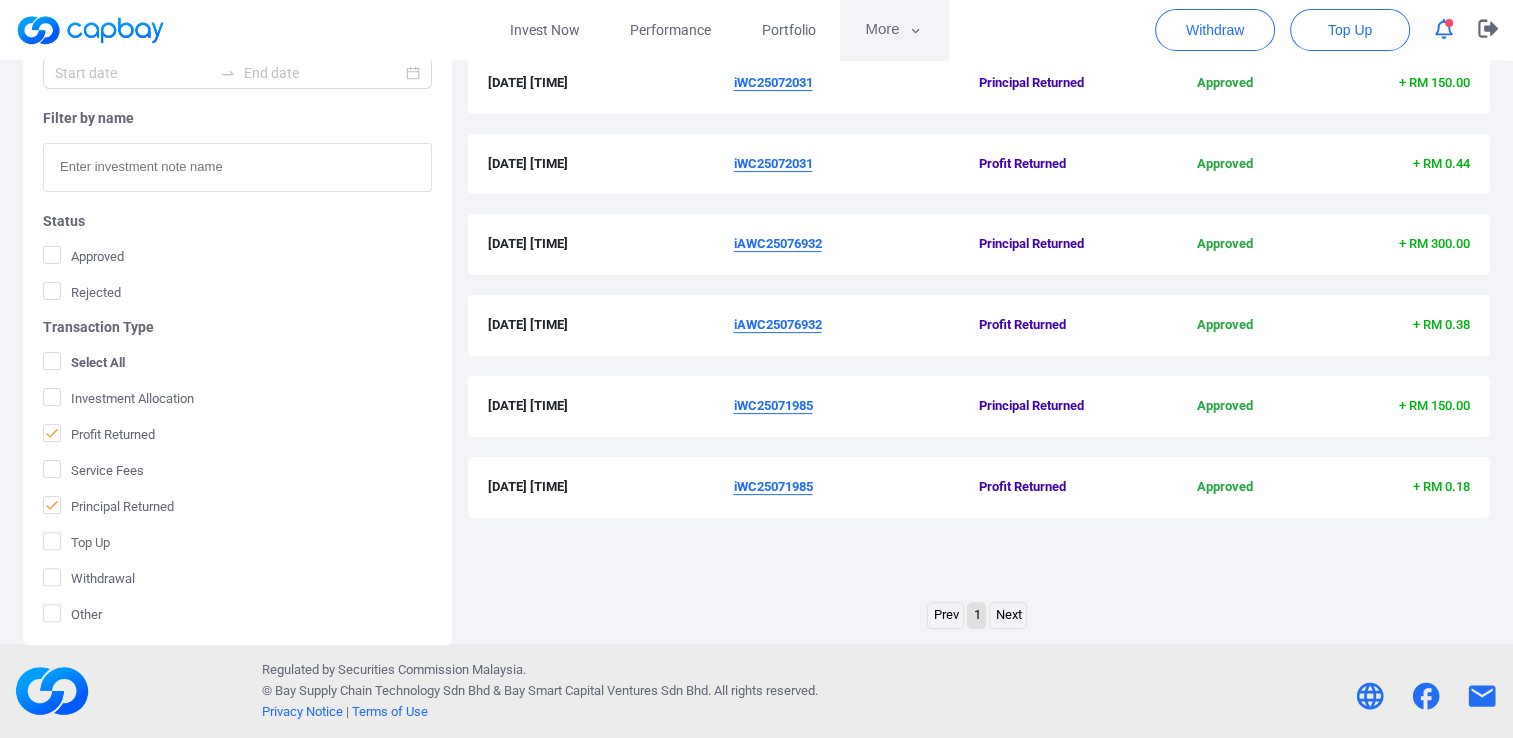 click 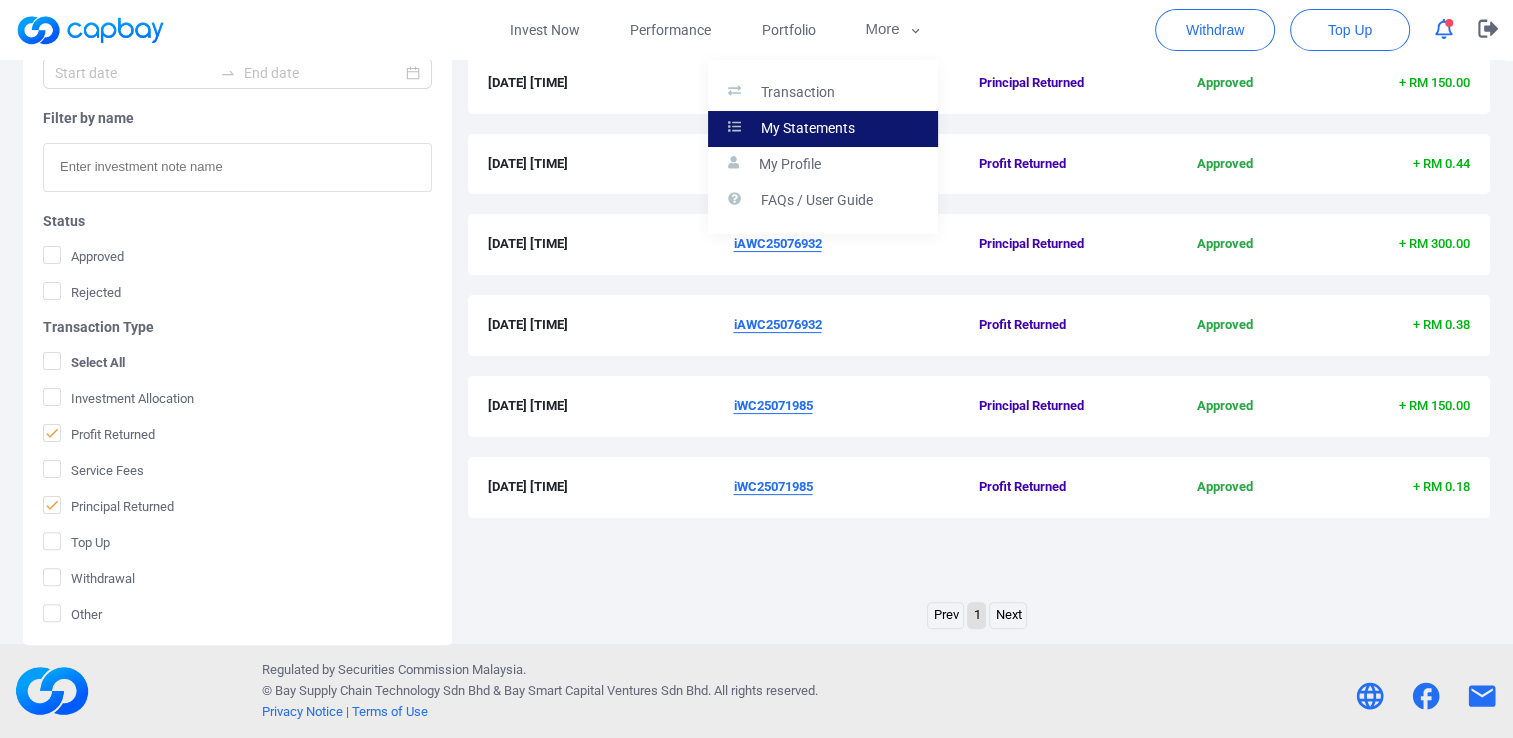 click on "My Statements" at bounding box center [808, 129] 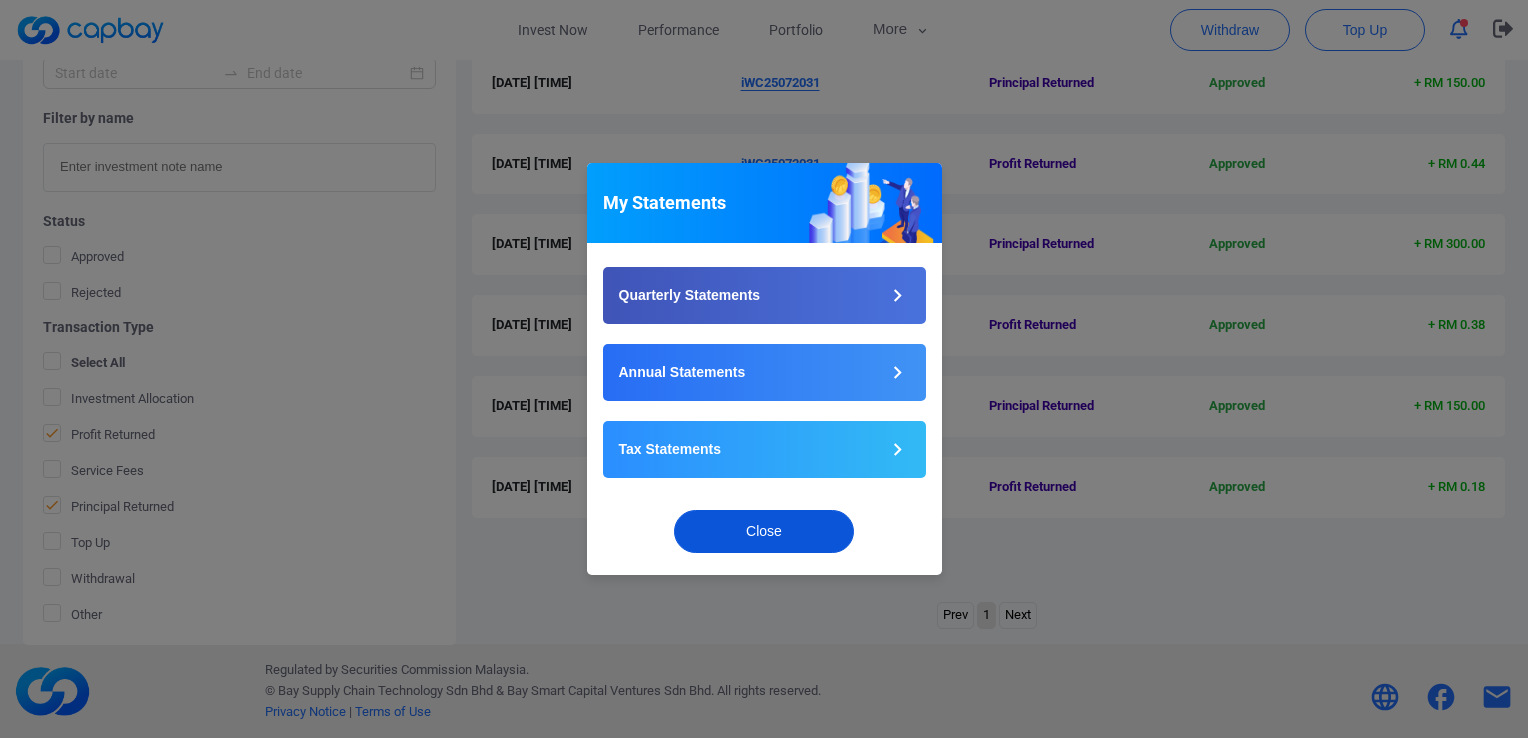 click on "Close" at bounding box center (764, 531) 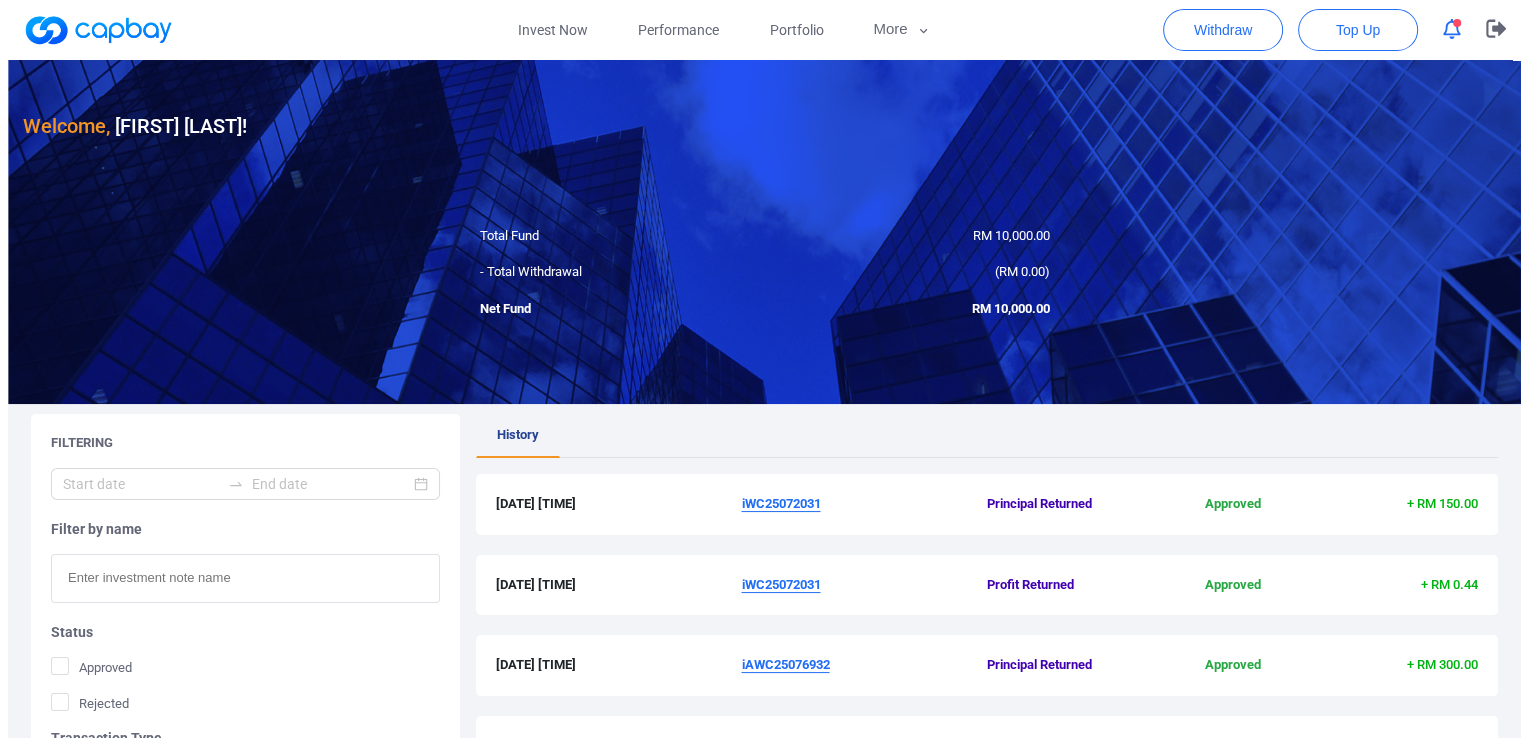 scroll, scrollTop: 0, scrollLeft: 0, axis: both 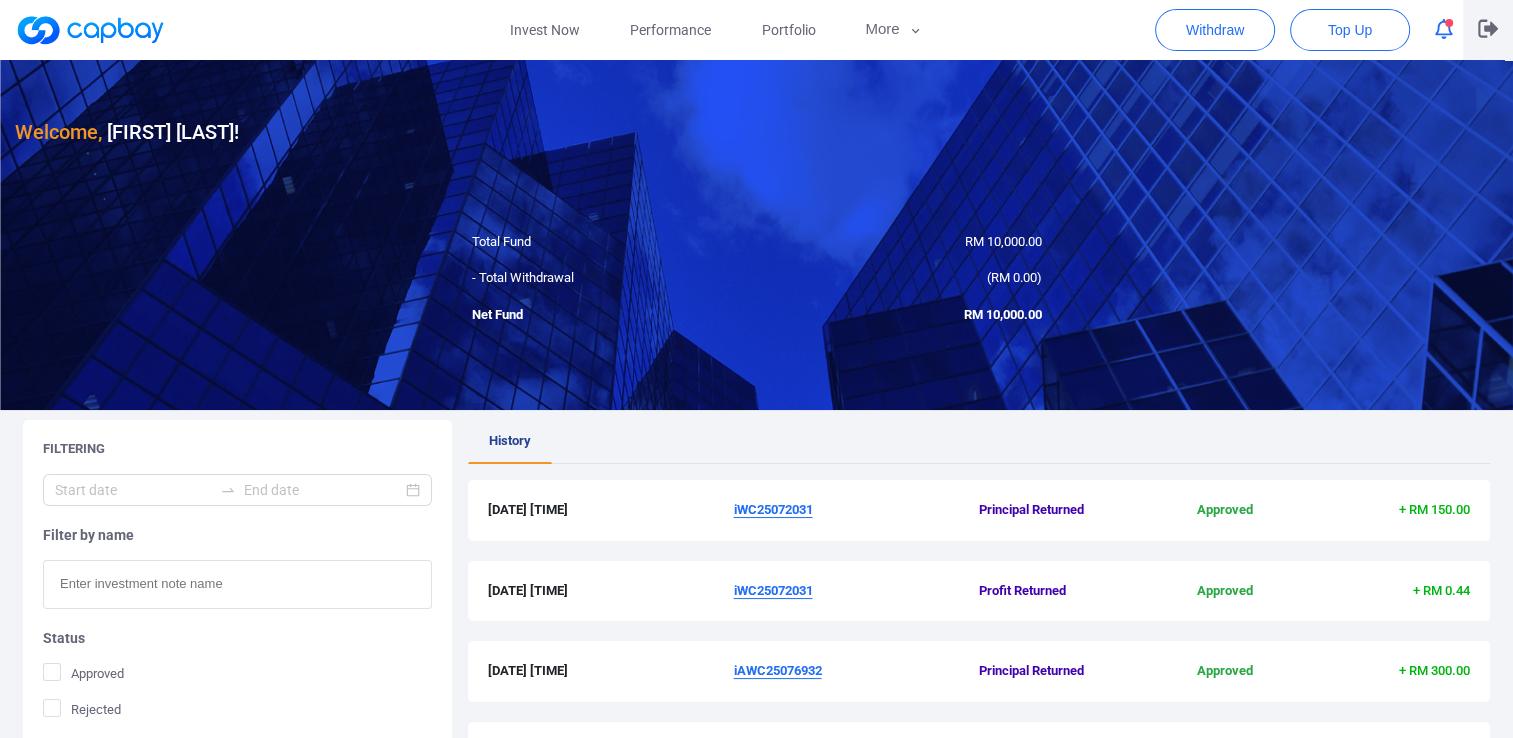 click 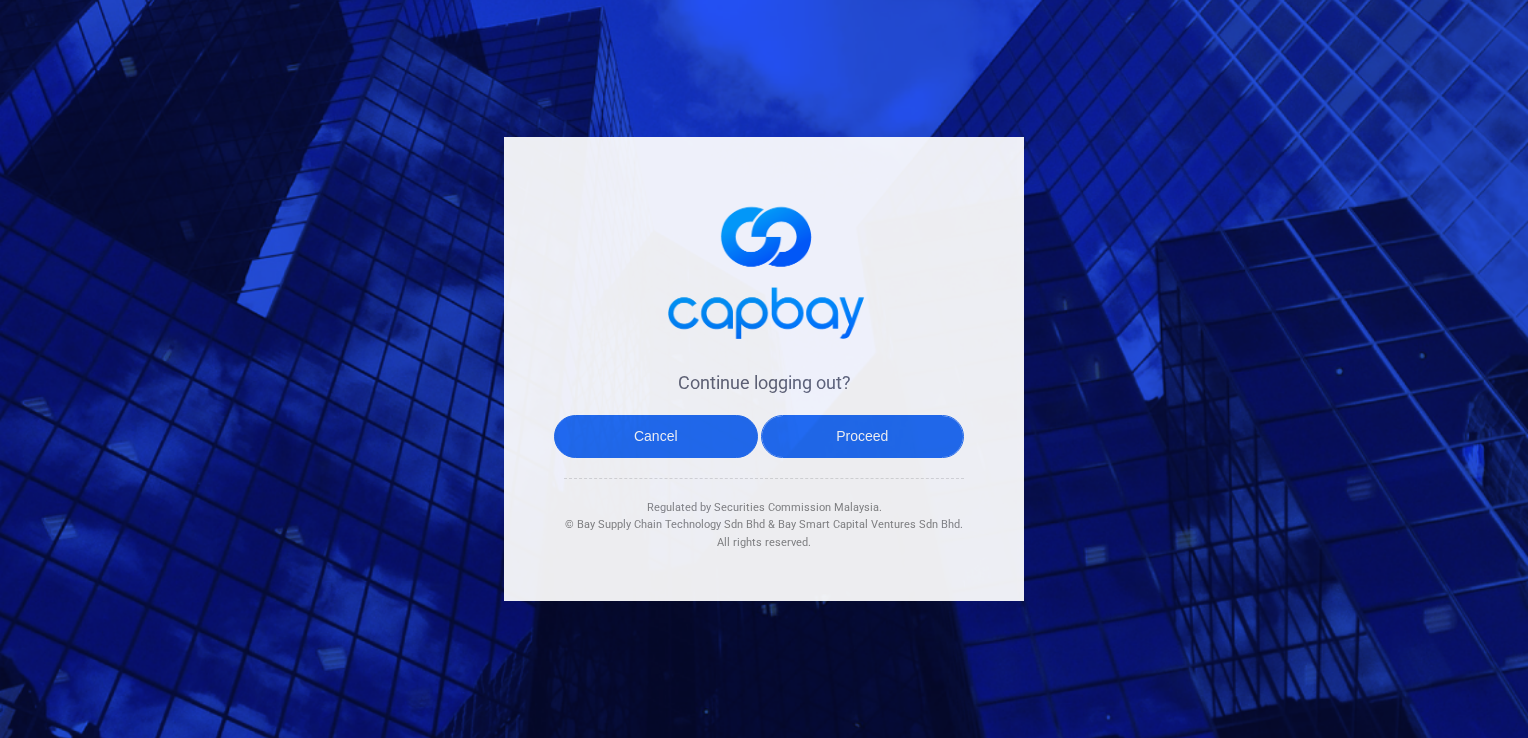 click on "Proceed" at bounding box center [863, 436] 